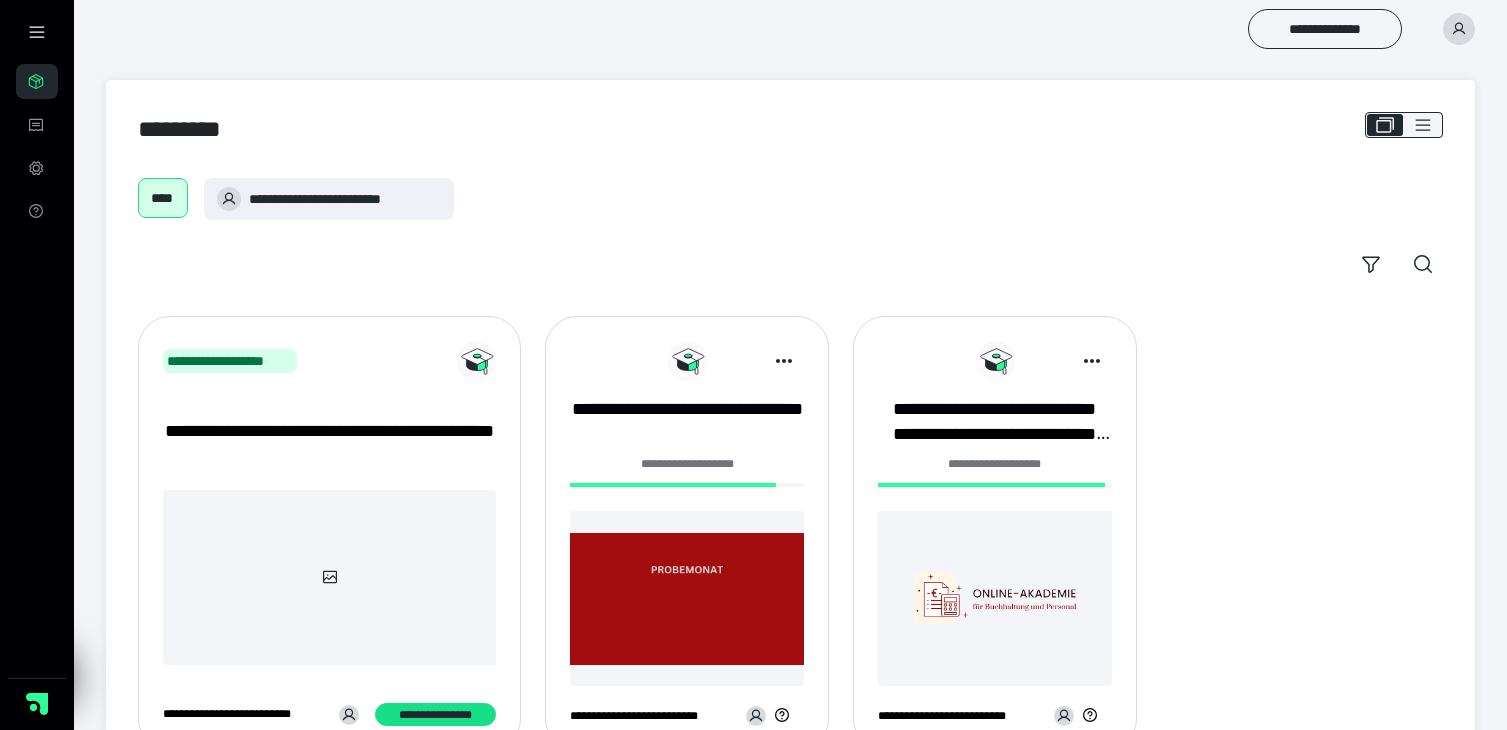 scroll, scrollTop: 0, scrollLeft: 0, axis: both 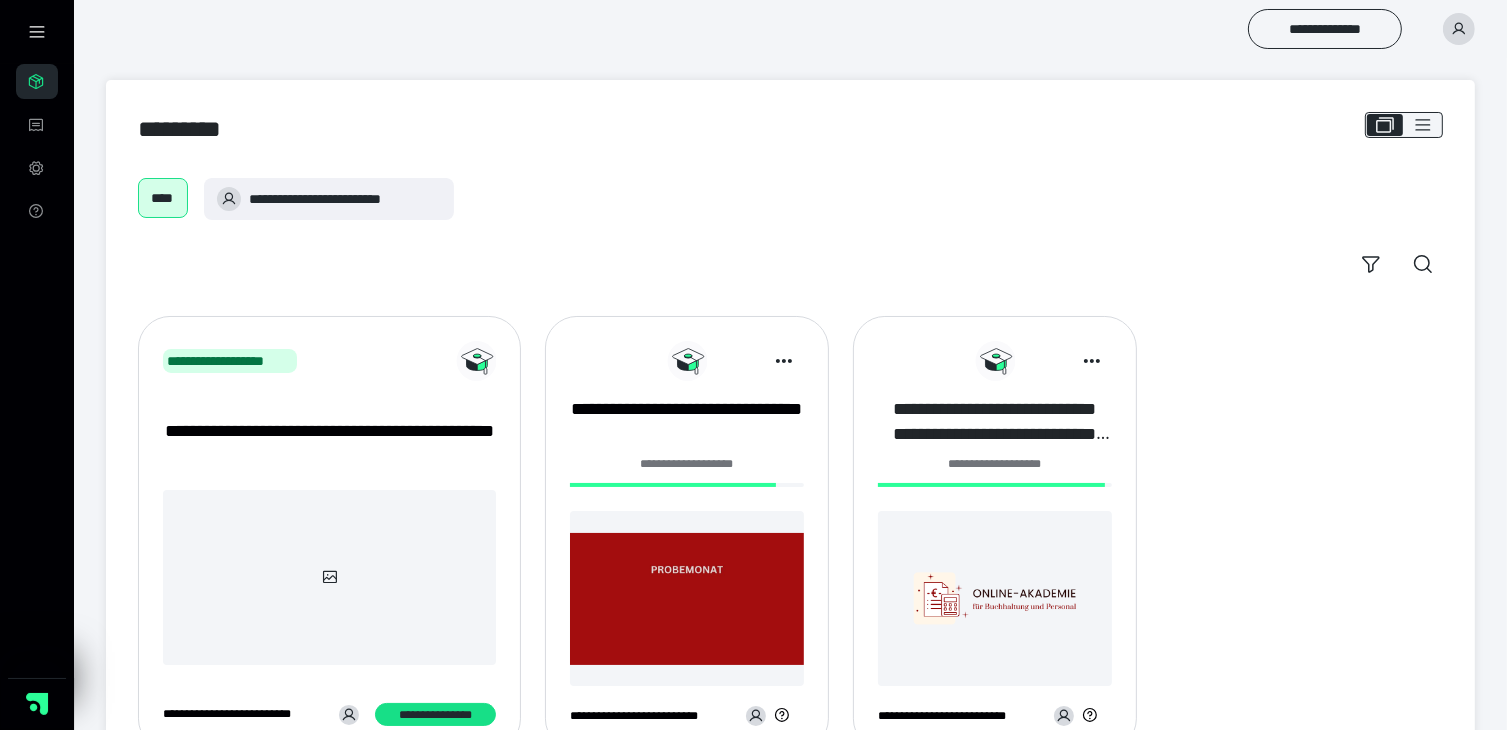 click on "**********" at bounding box center (995, 422) 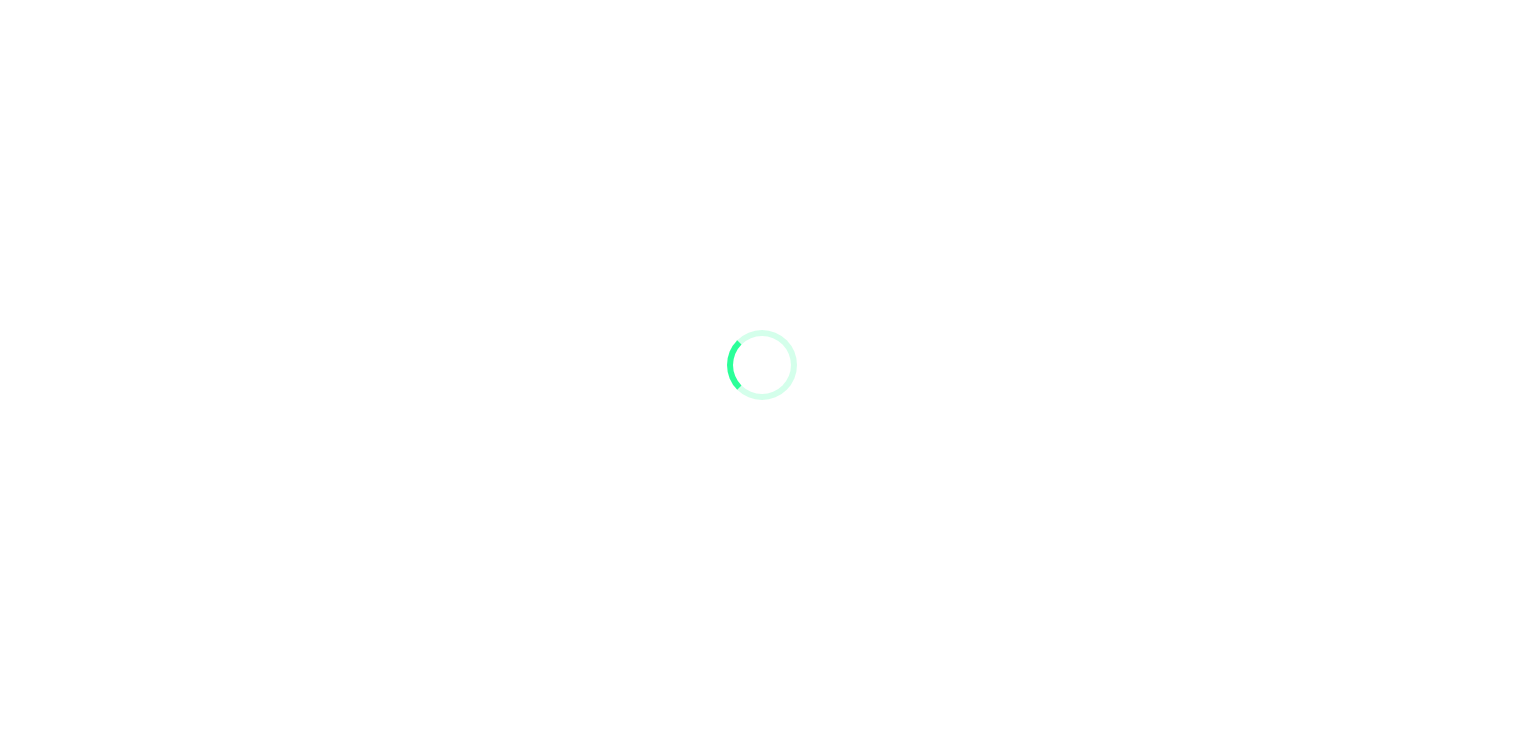 scroll, scrollTop: 0, scrollLeft: 0, axis: both 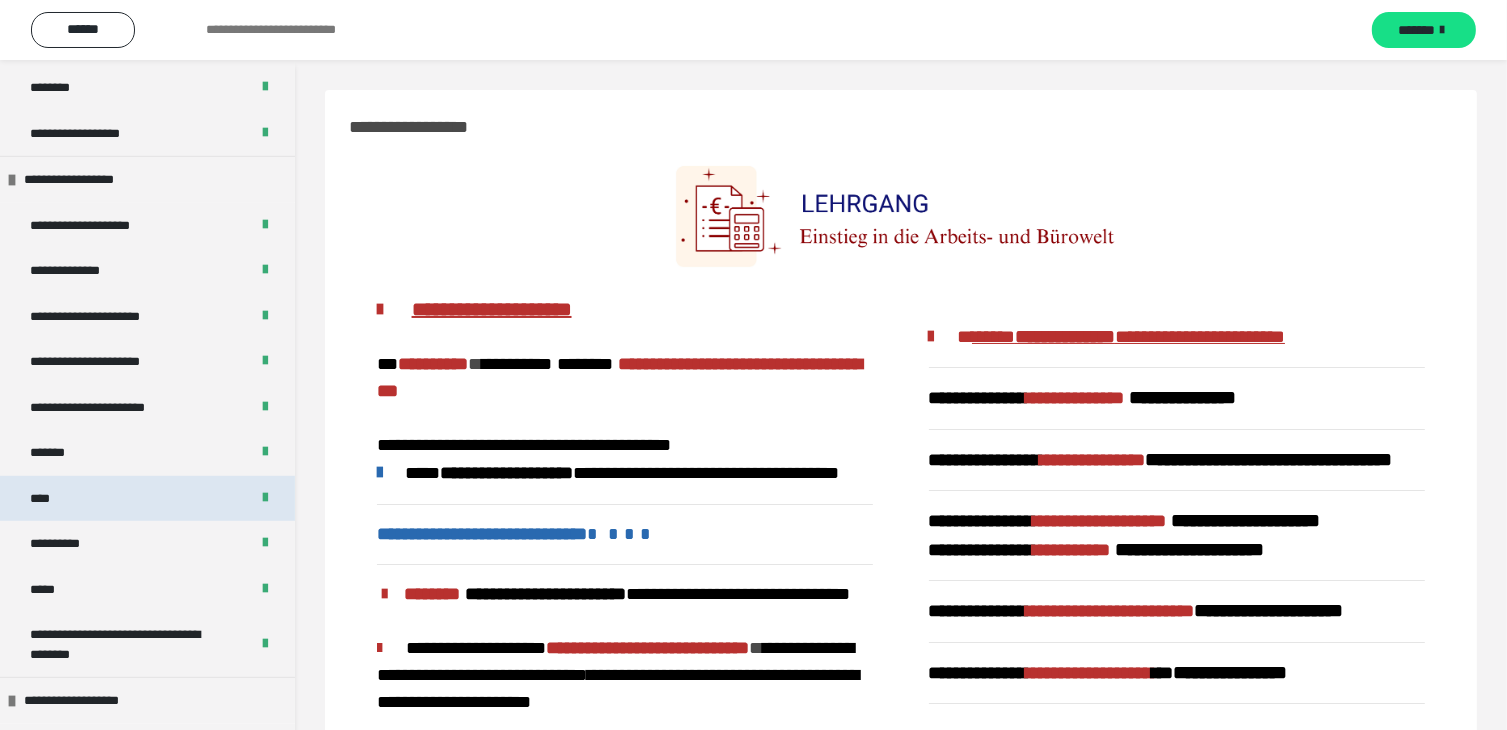 click on "****" at bounding box center (48, 499) 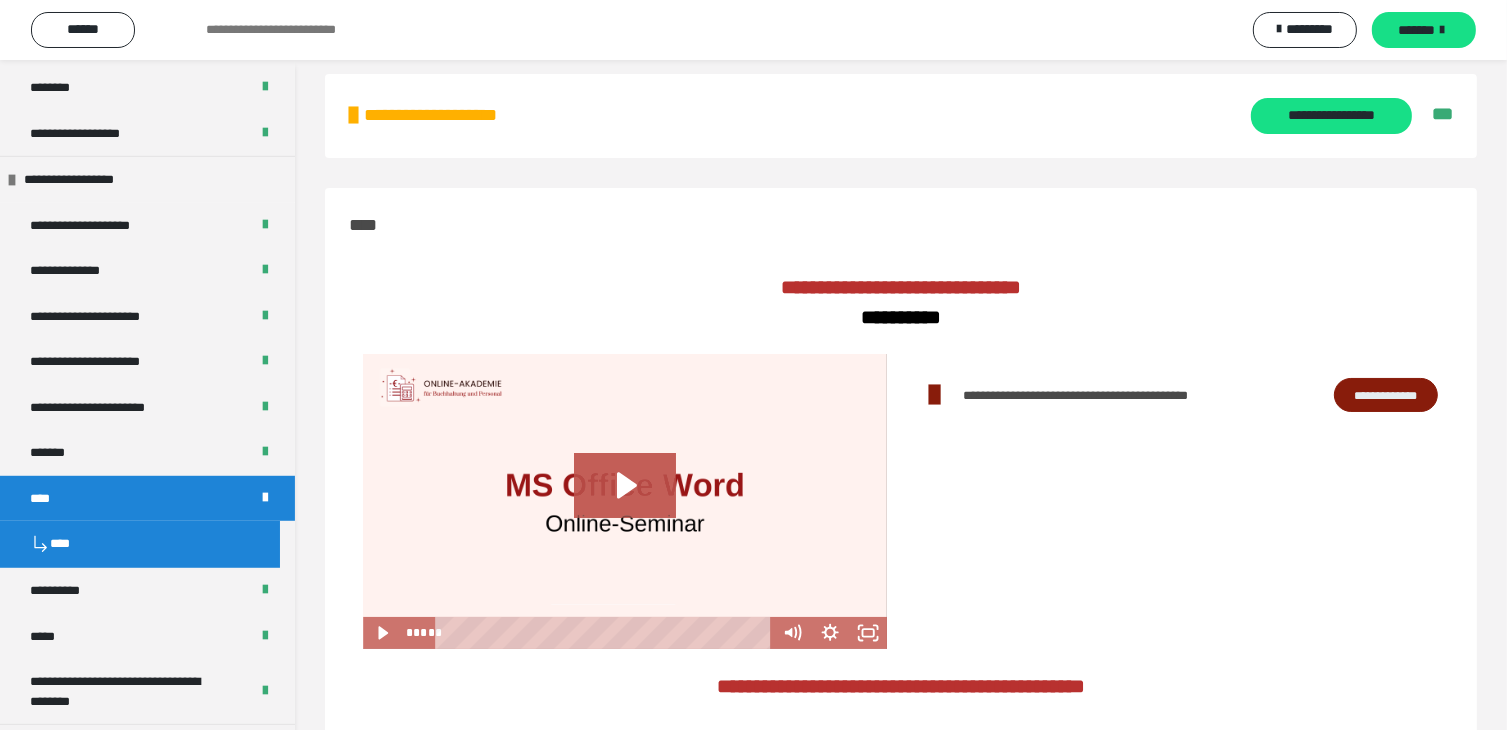 scroll, scrollTop: 319, scrollLeft: 0, axis: vertical 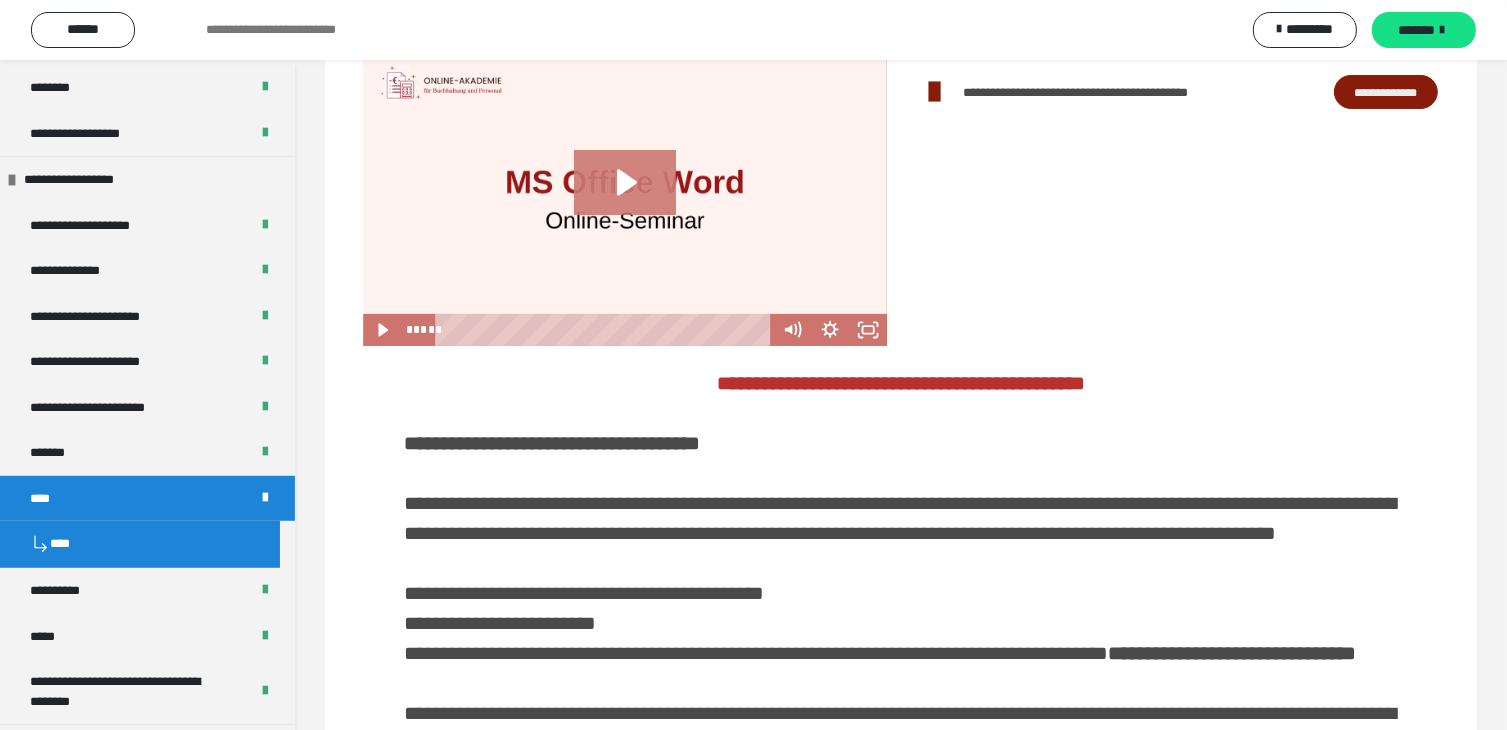 click 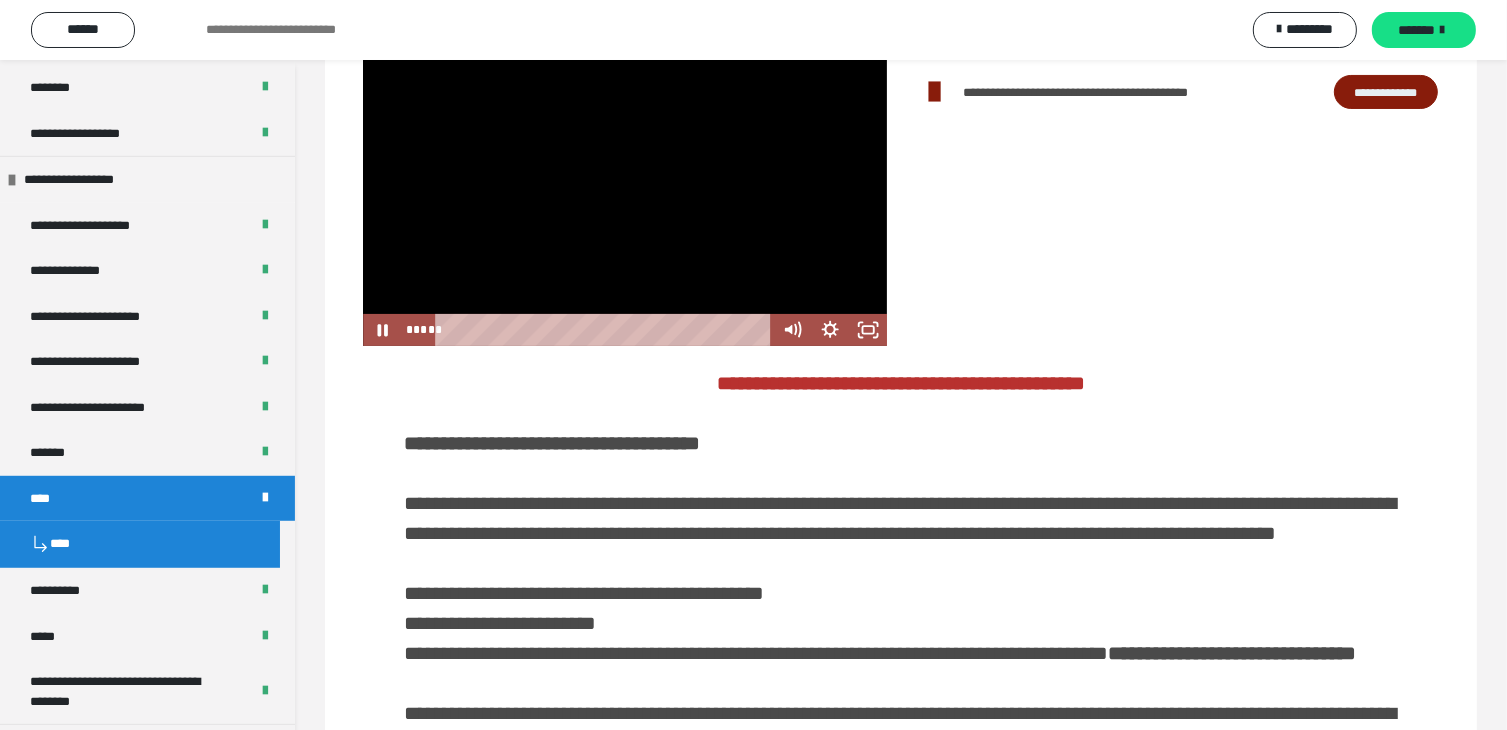 type 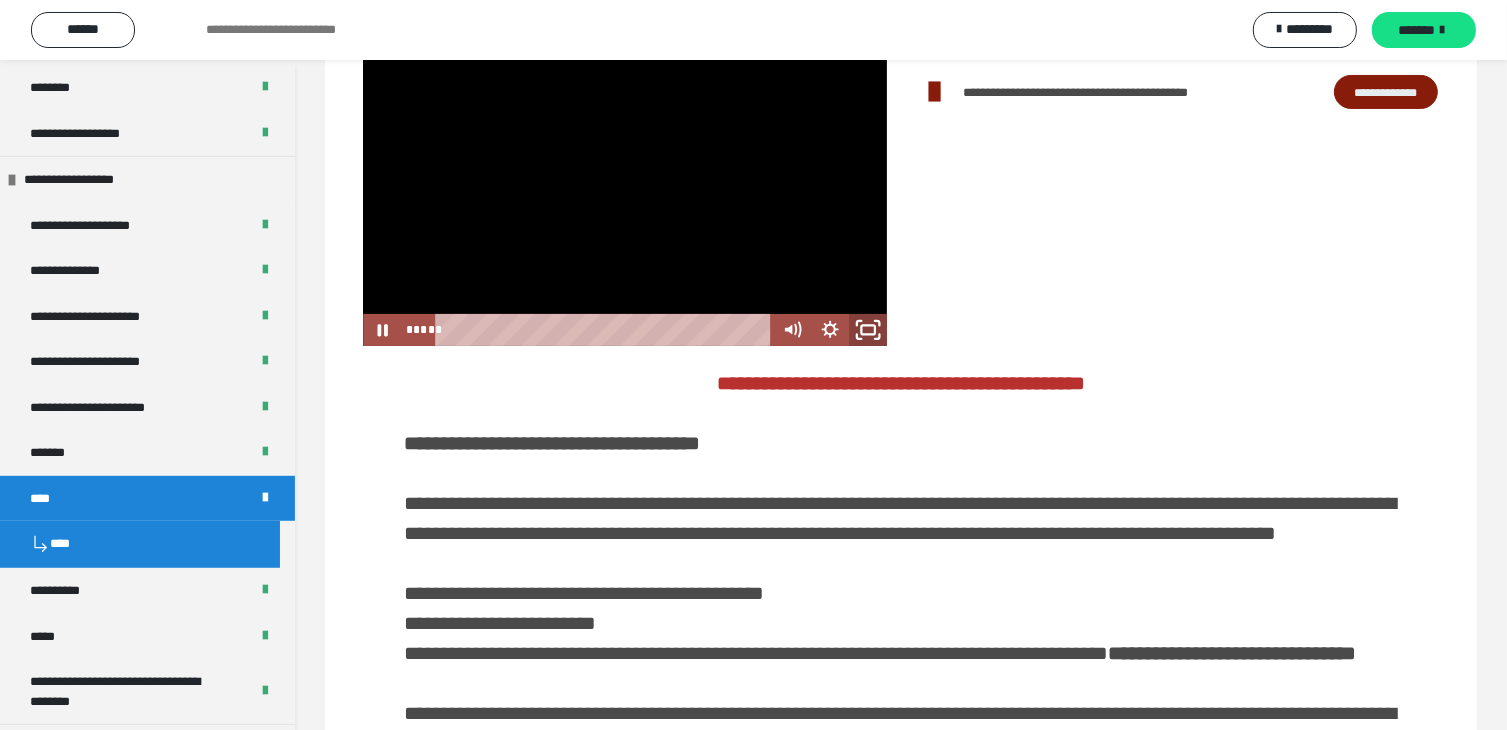 click 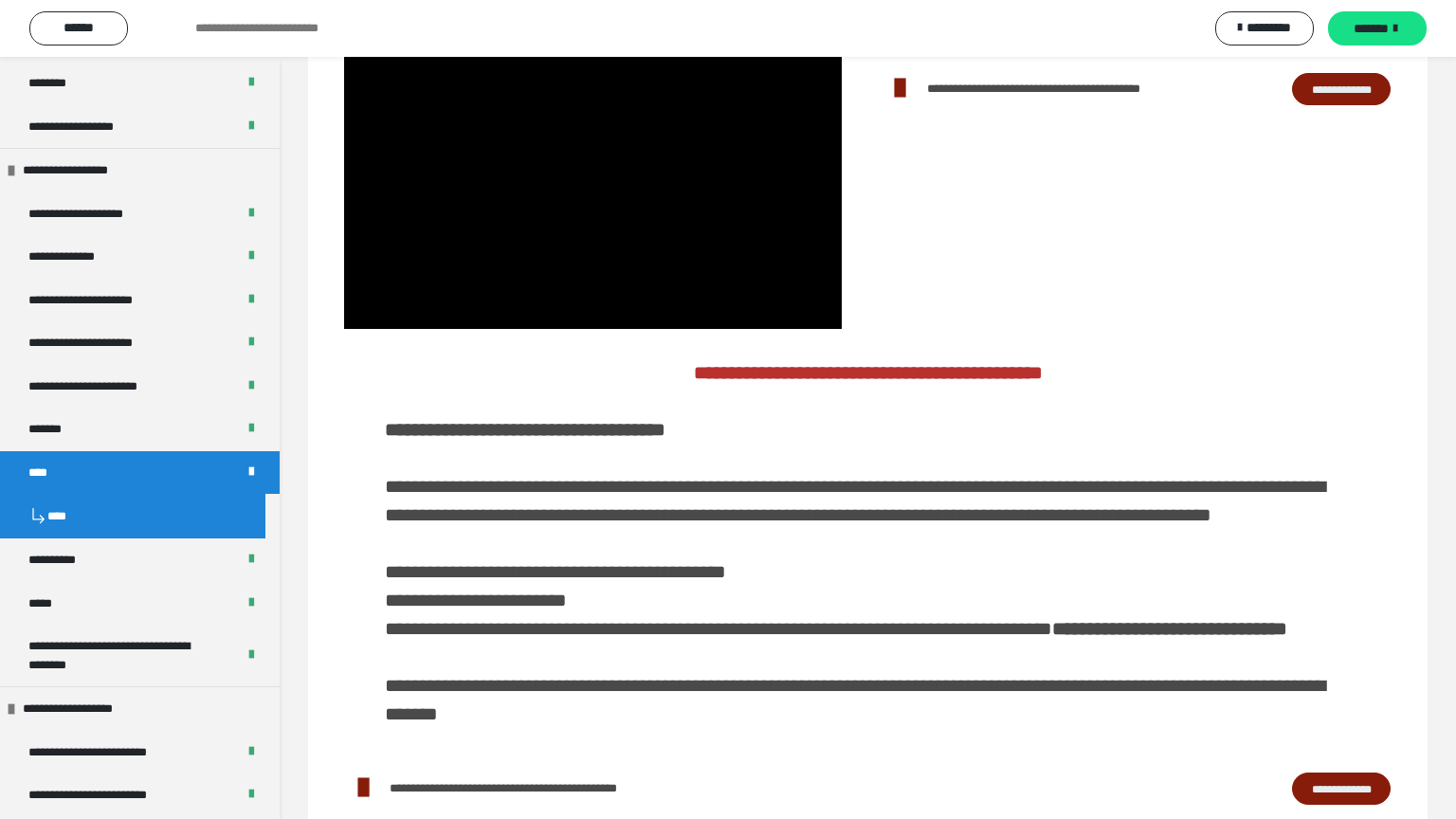 type 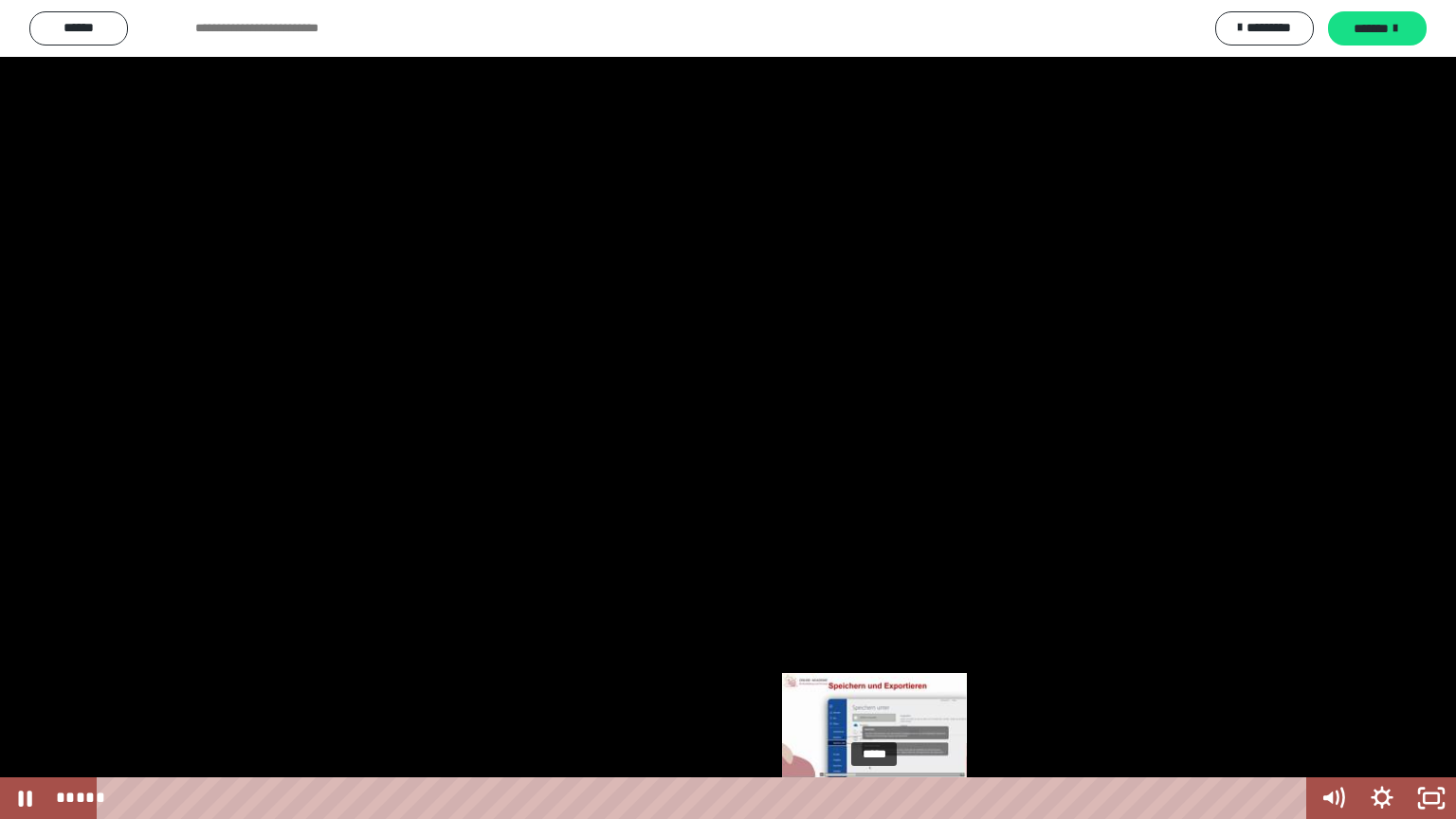 click on "*****" at bounding box center (705, 798) 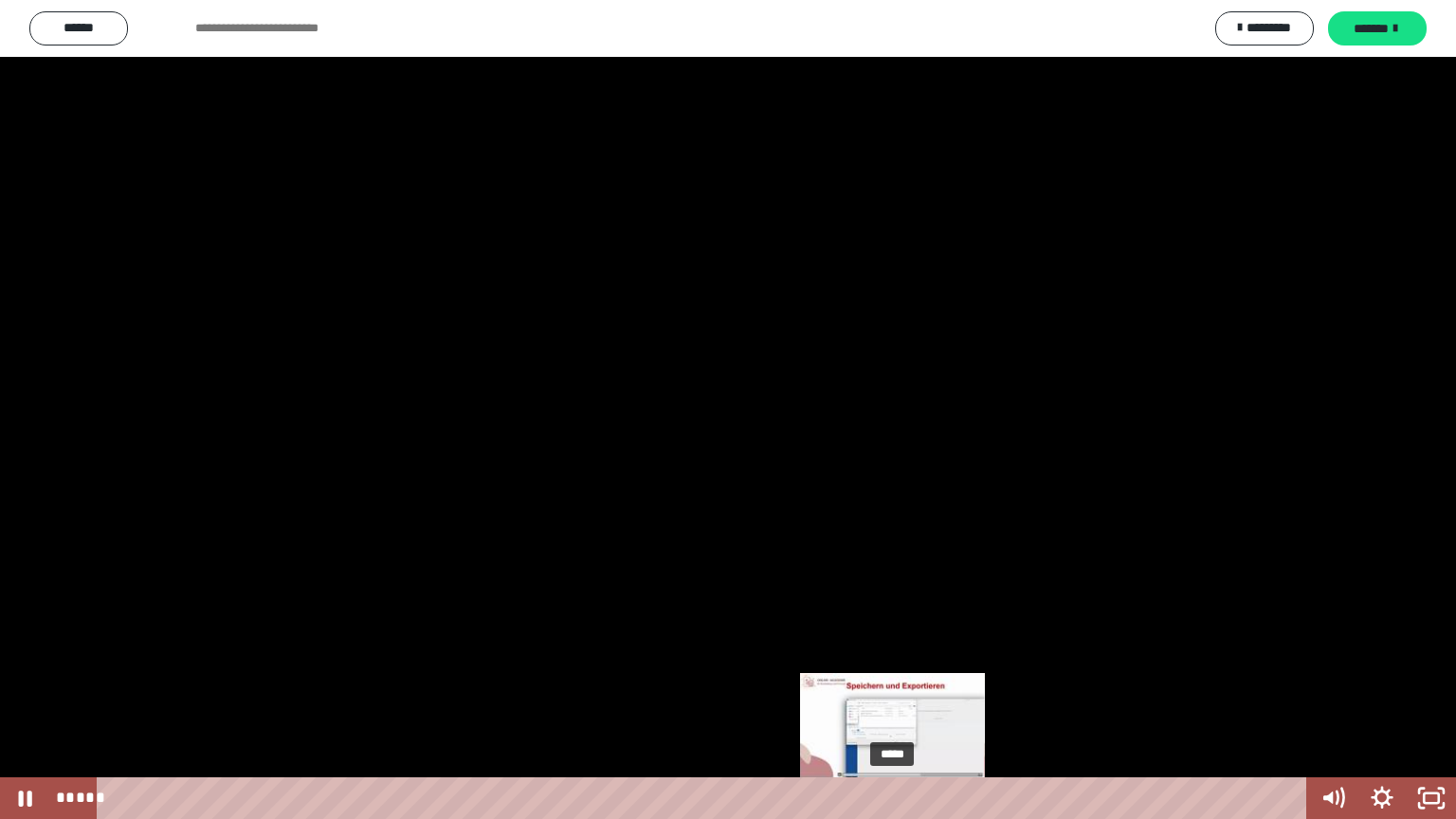 click on "*****" at bounding box center (705, 798) 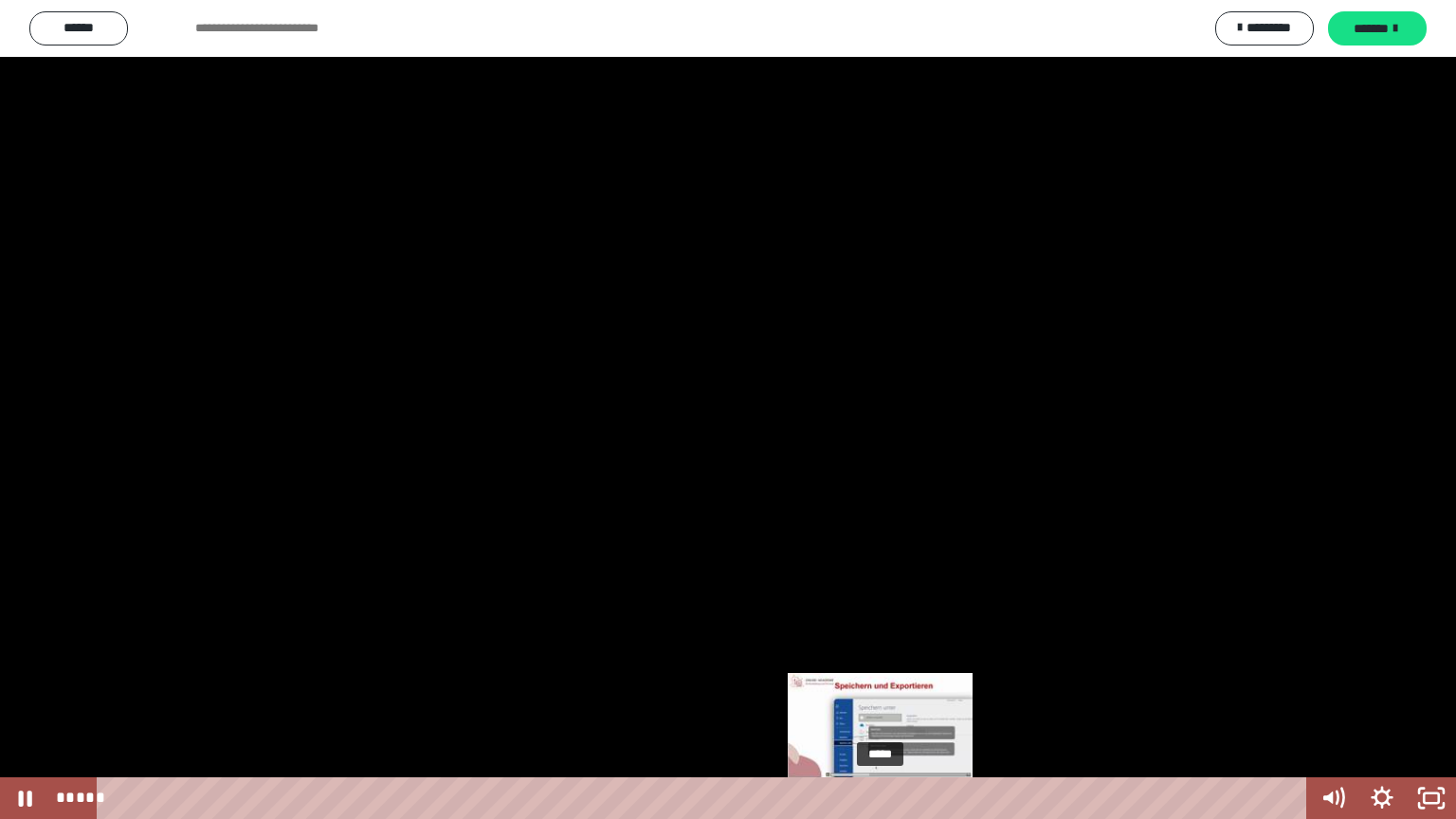 click on "*****" at bounding box center [705, 798] 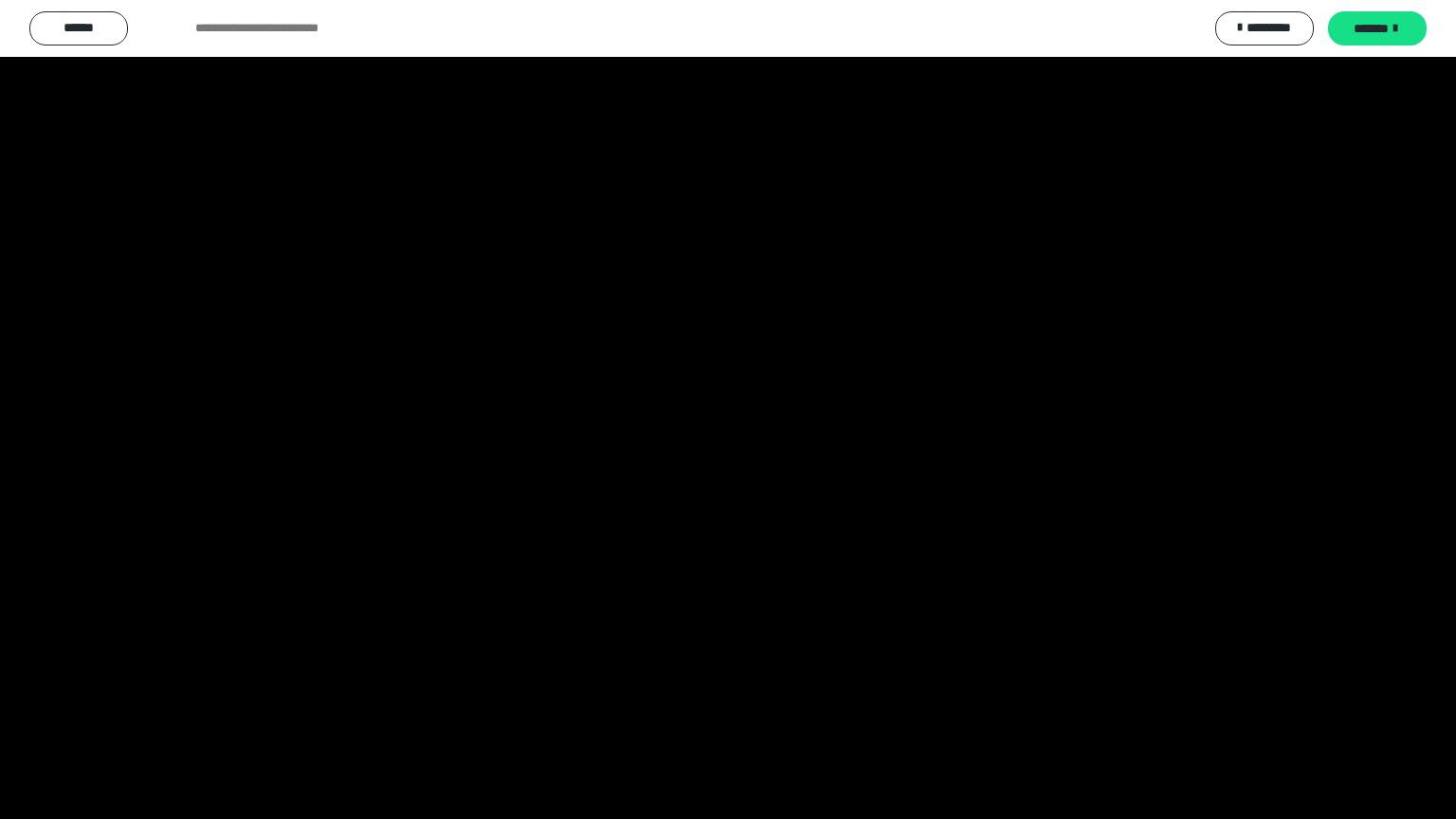 click at bounding box center [728, 410] 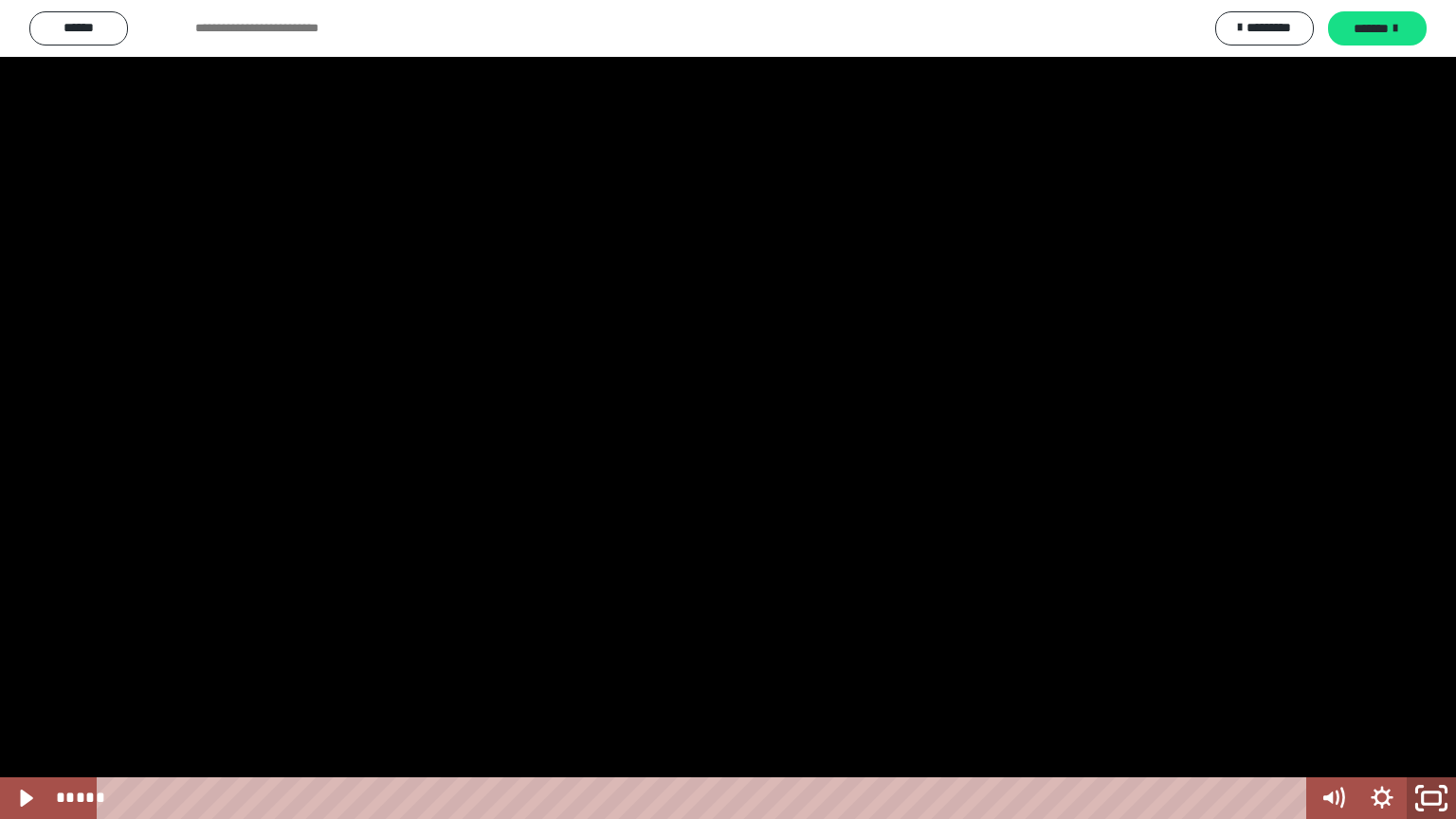 click 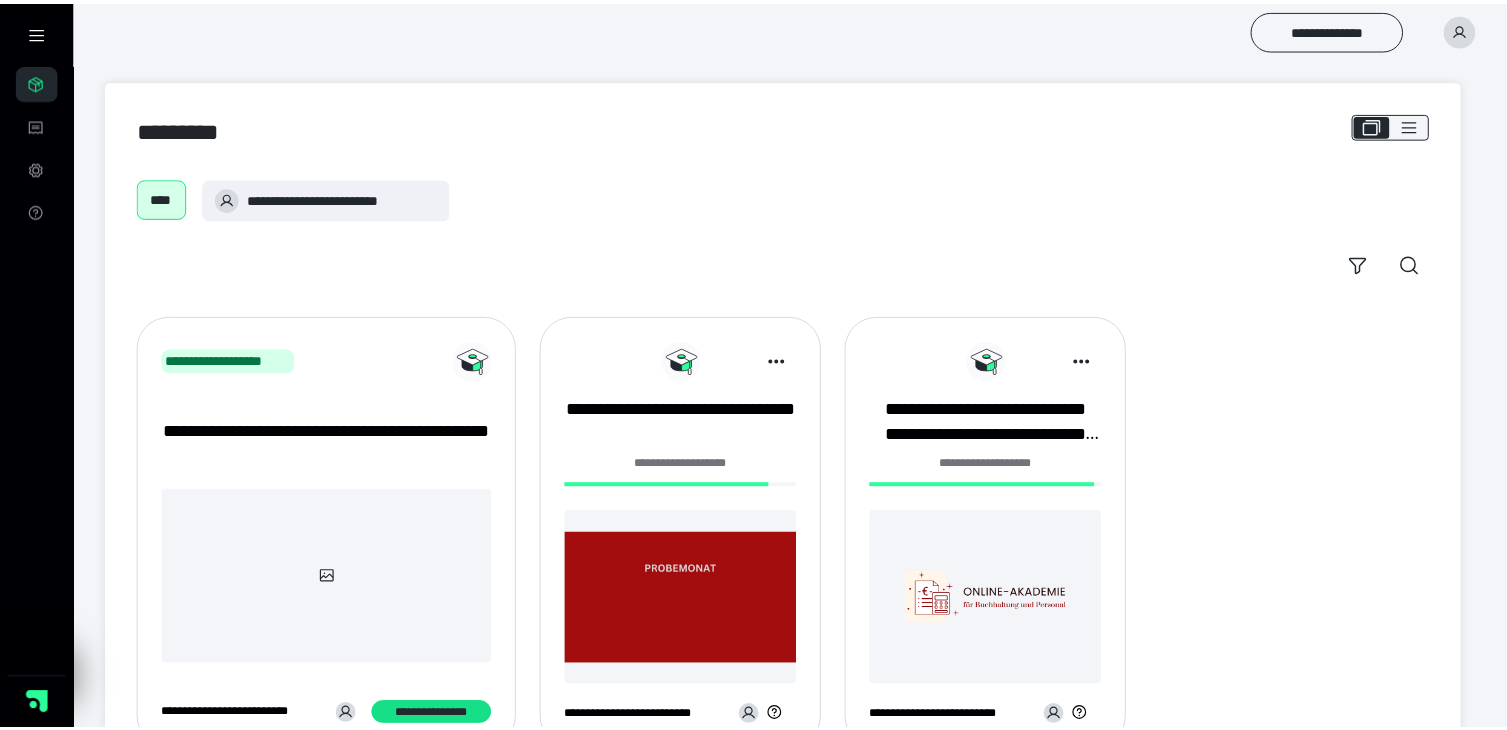 scroll, scrollTop: 0, scrollLeft: 0, axis: both 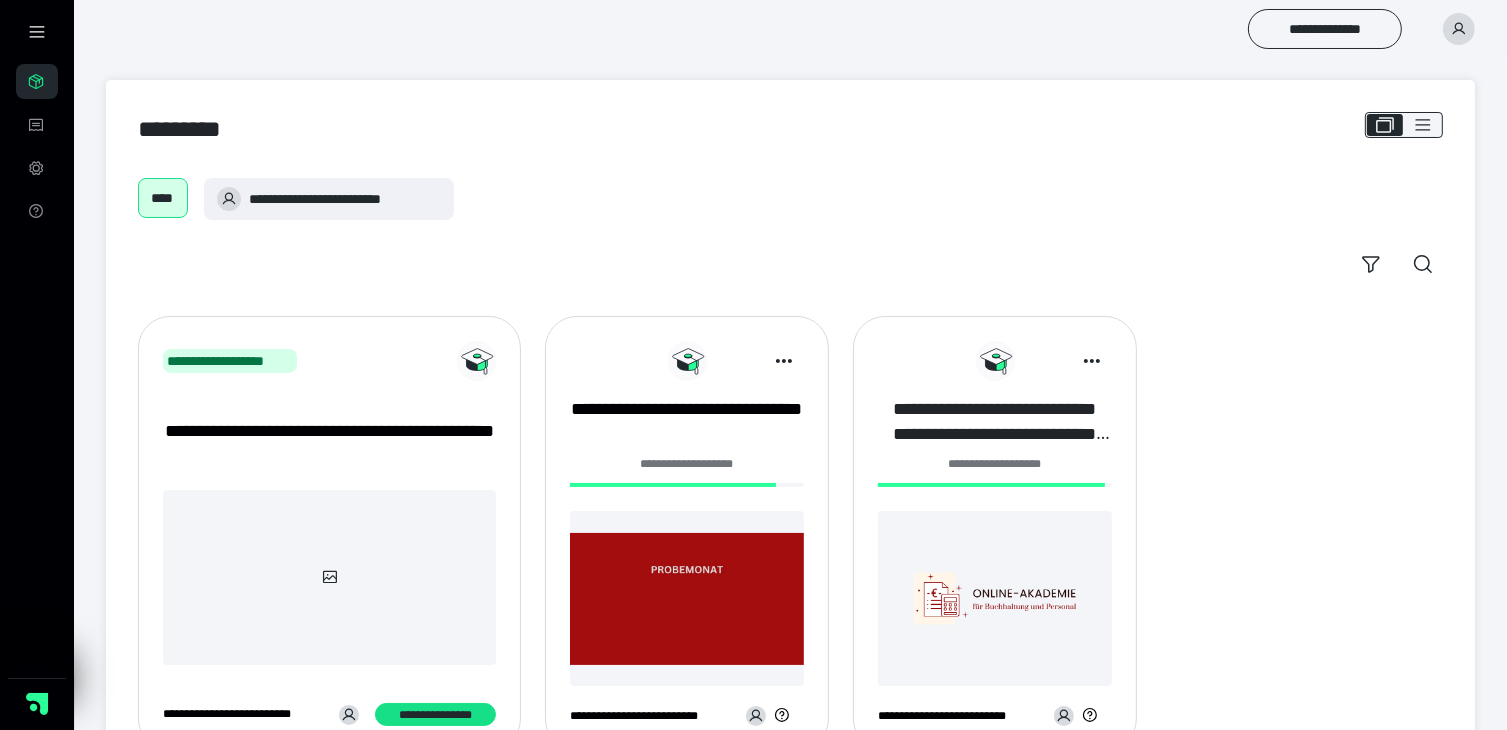 click on "**********" at bounding box center (995, 422) 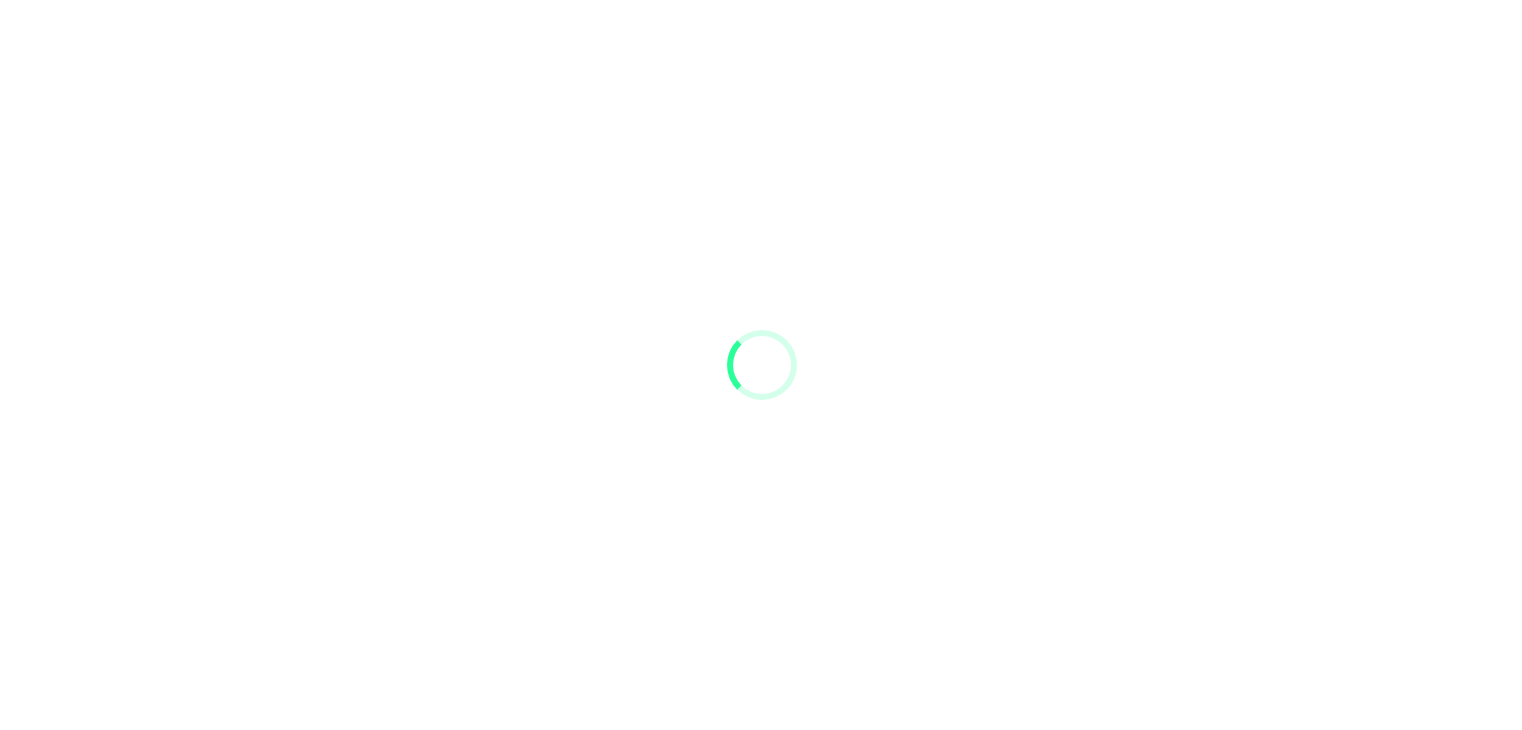 scroll, scrollTop: 0, scrollLeft: 0, axis: both 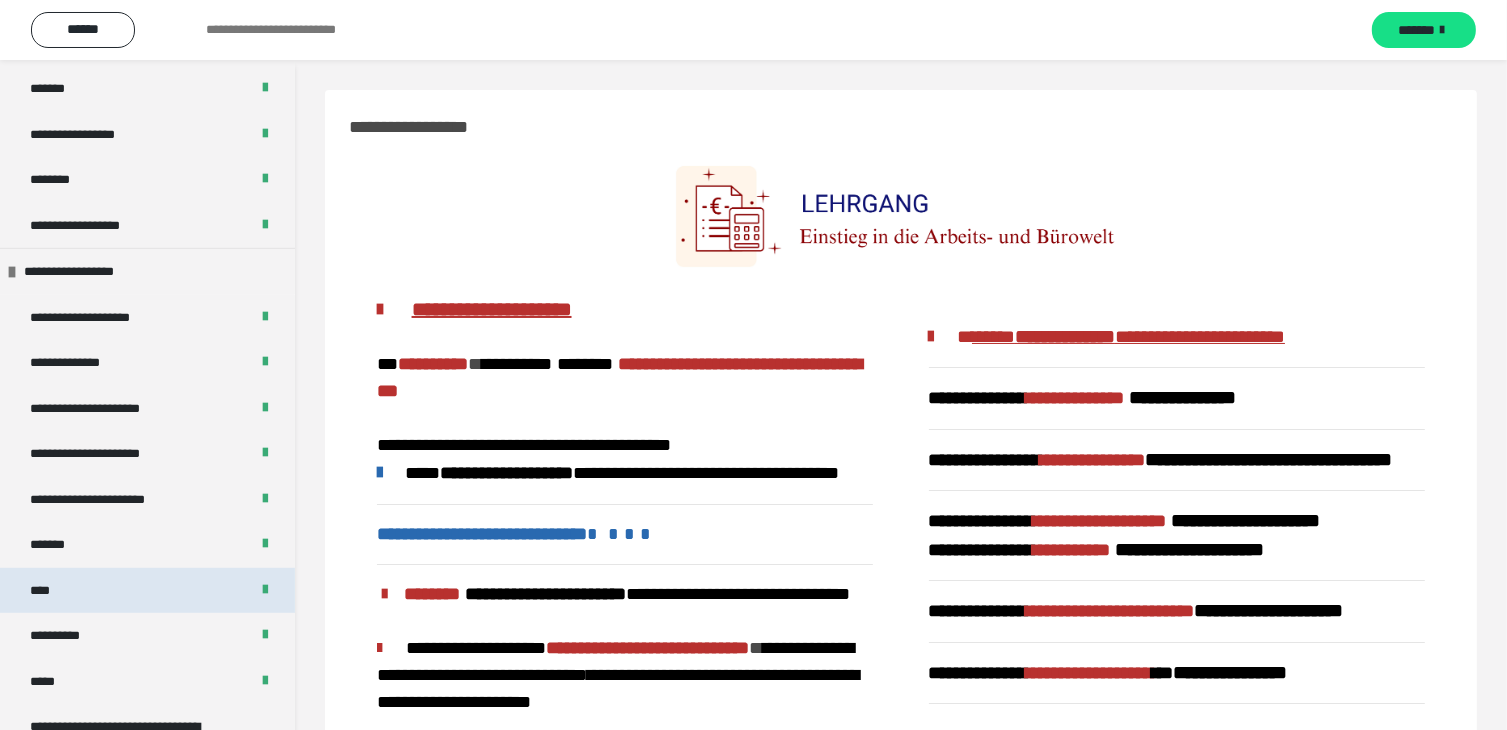 click on "****" at bounding box center [48, 591] 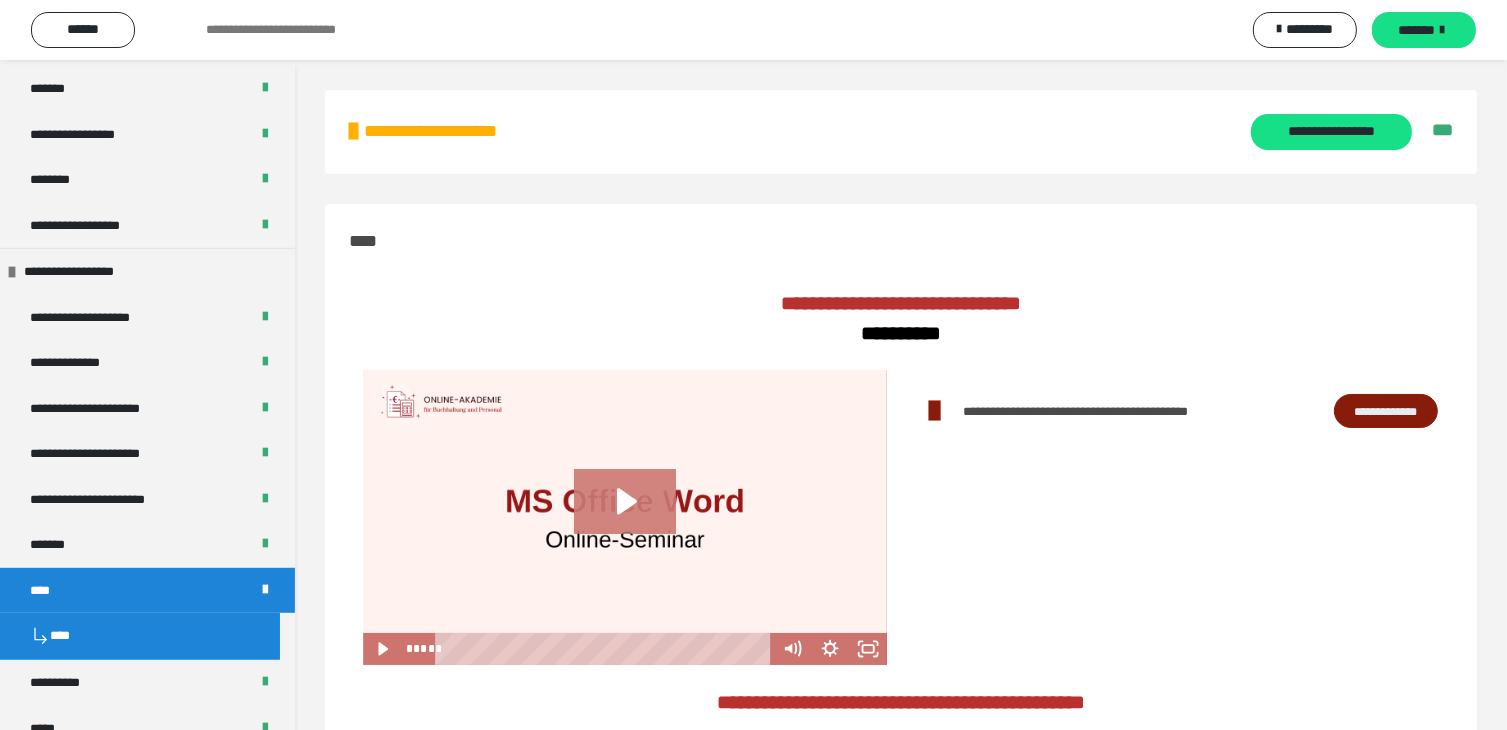 click 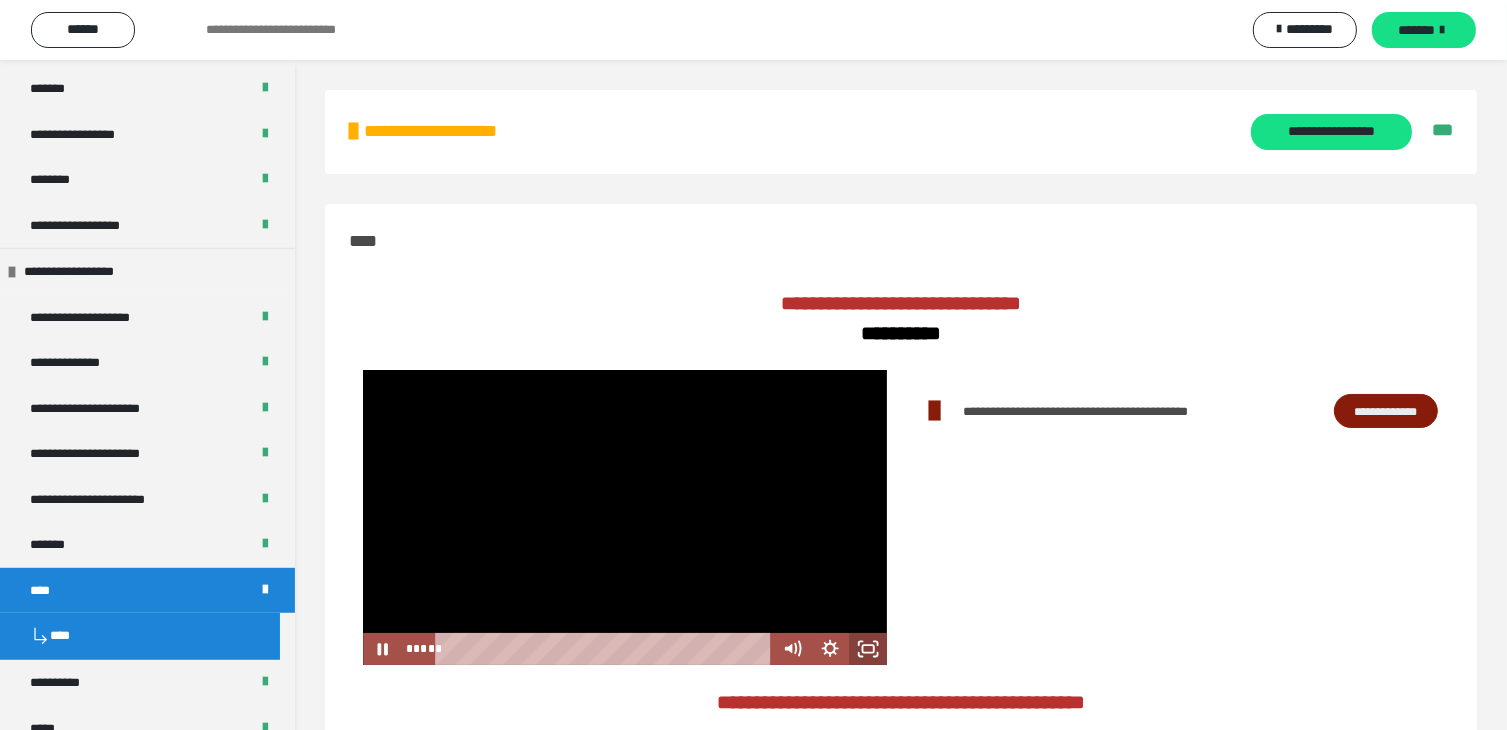 click 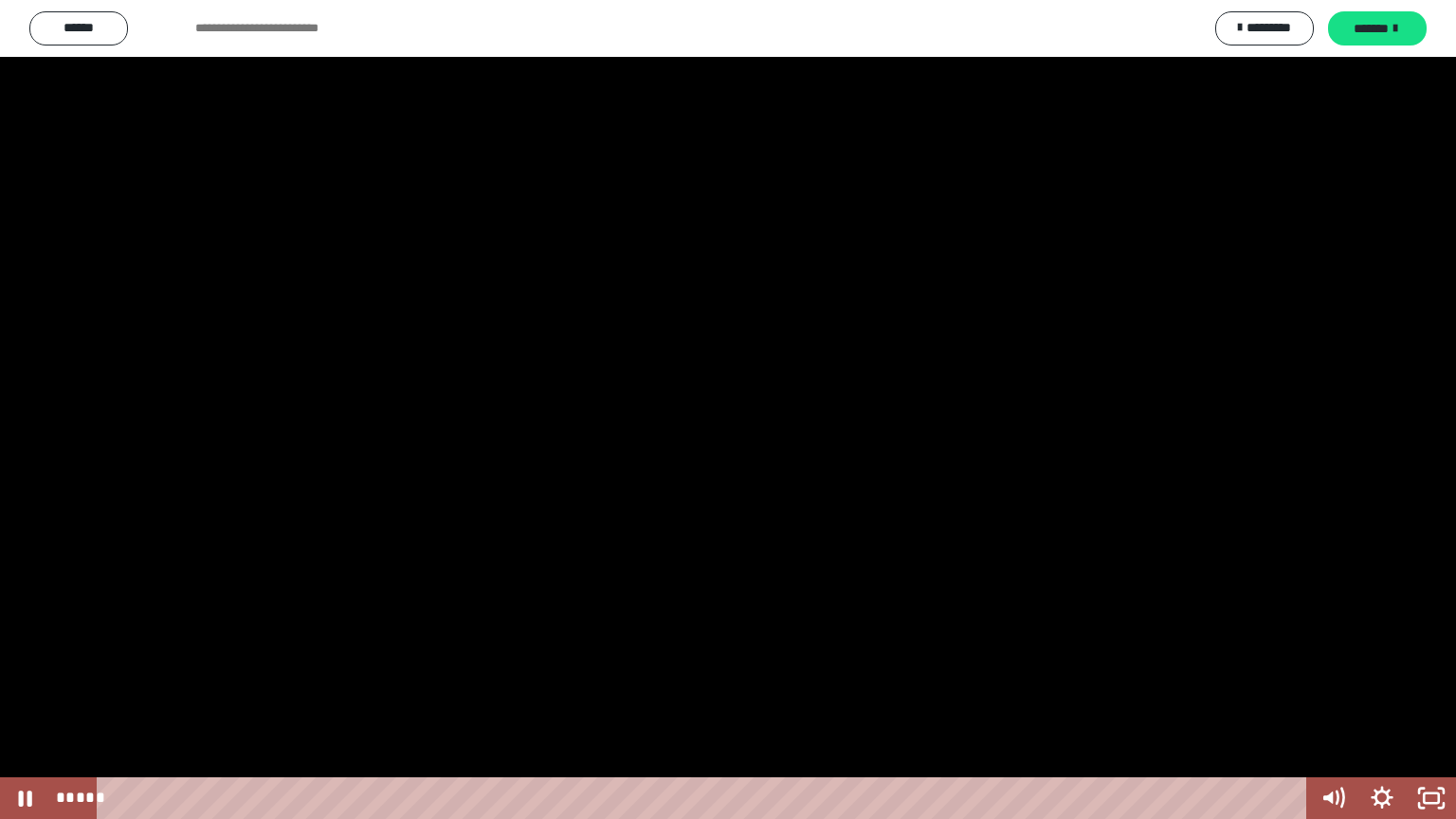 click at bounding box center [728, 410] 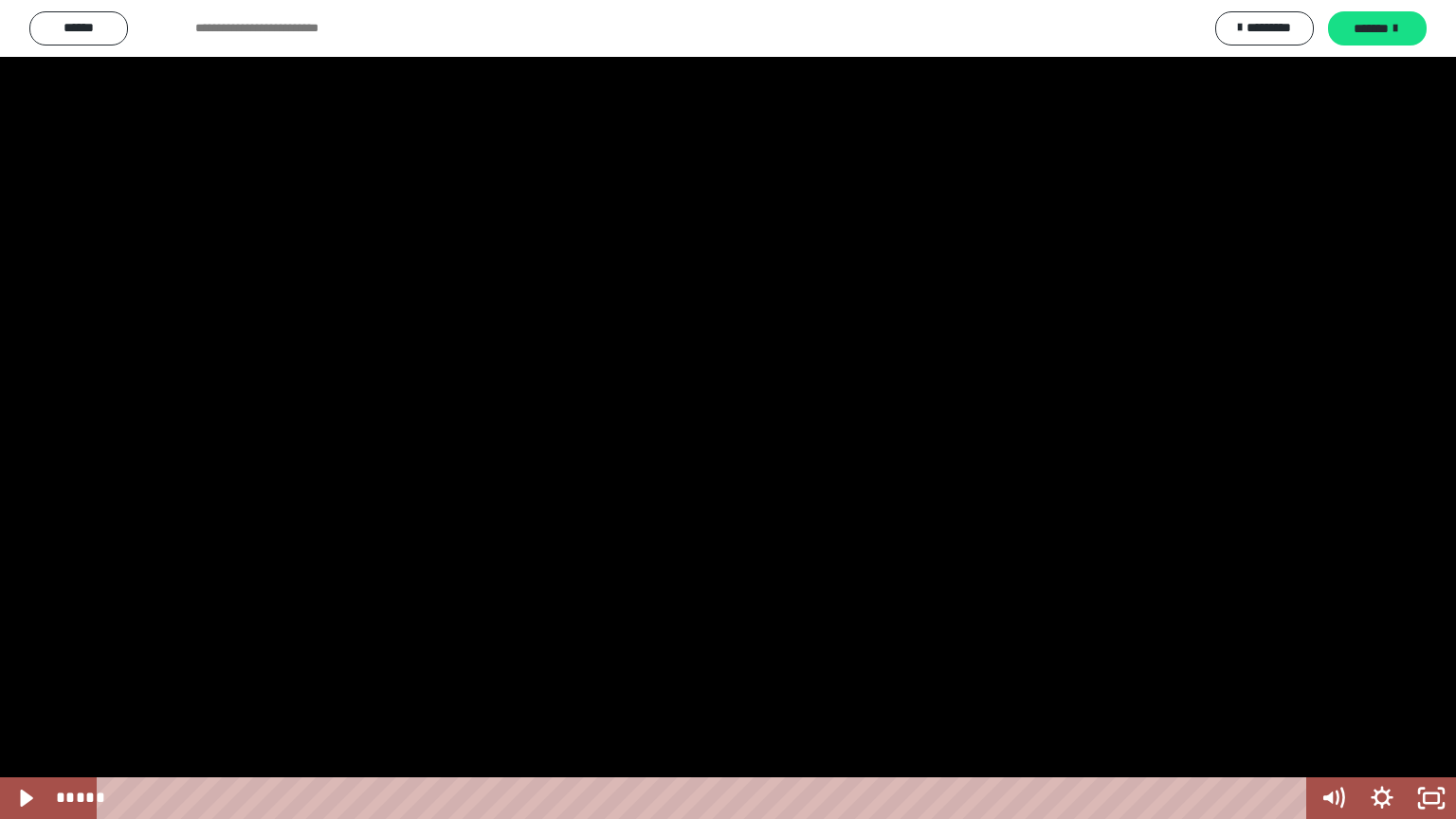 click at bounding box center [728, 410] 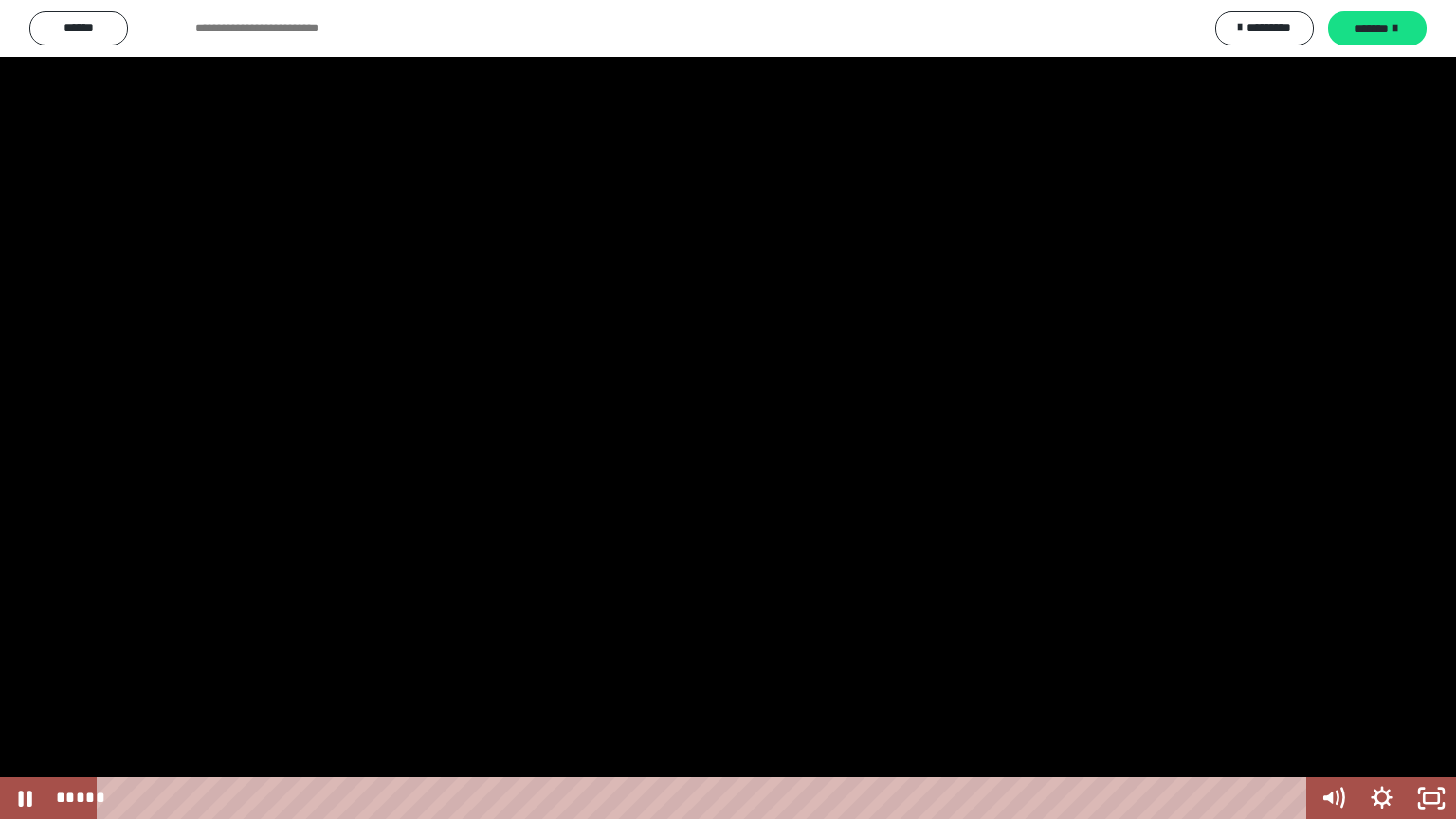 click at bounding box center [728, 410] 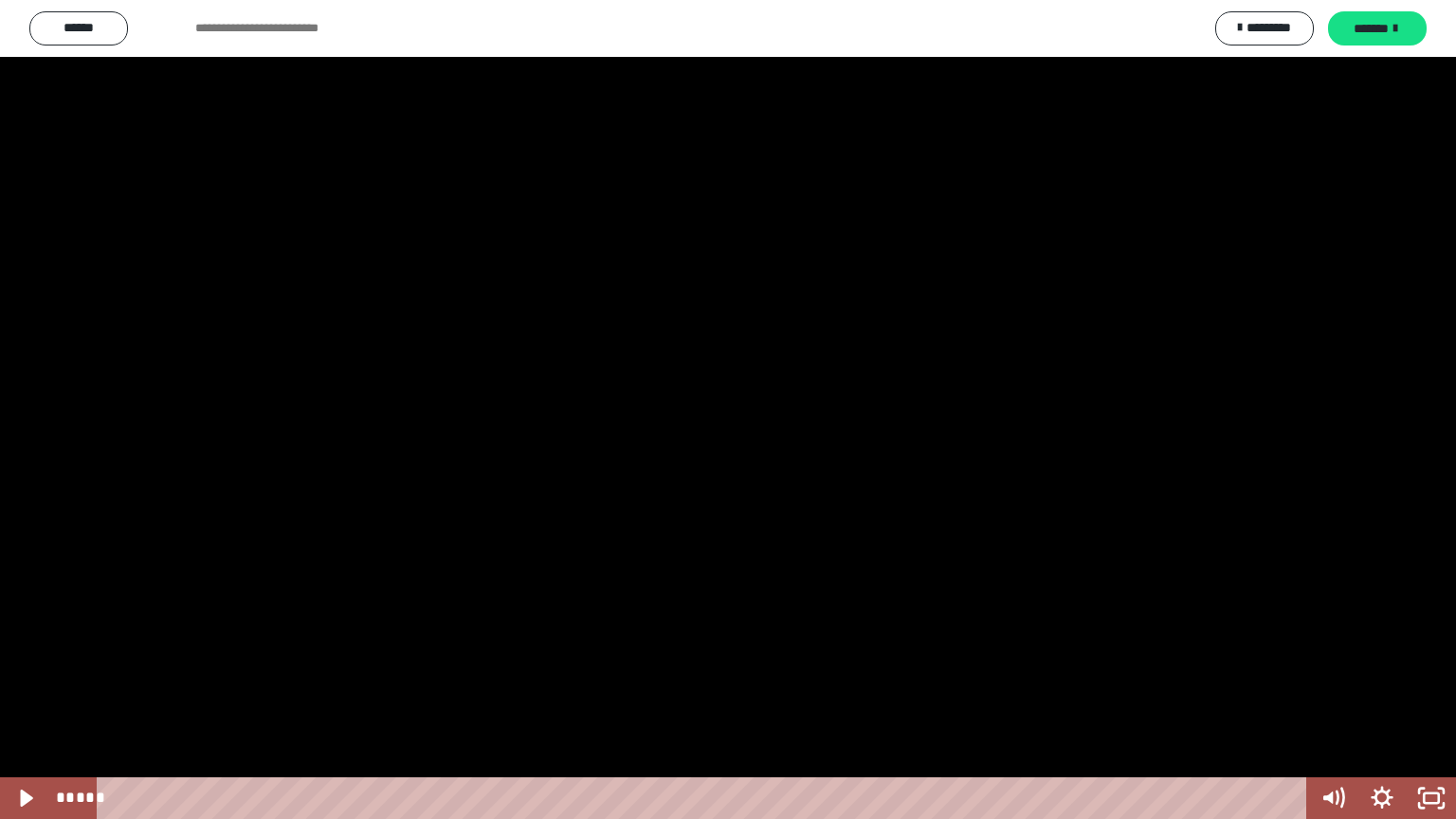 click at bounding box center [728, 410] 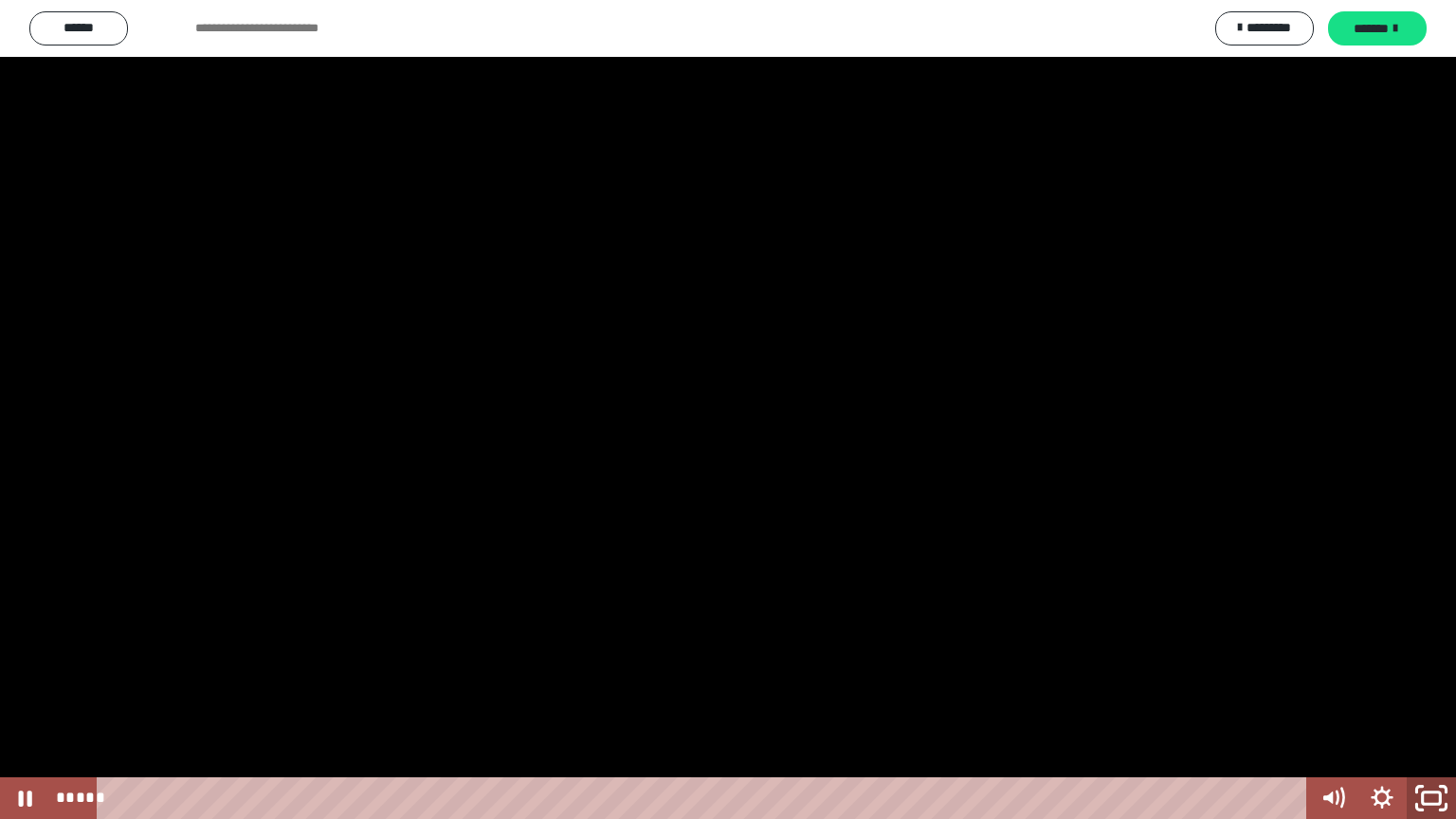 click 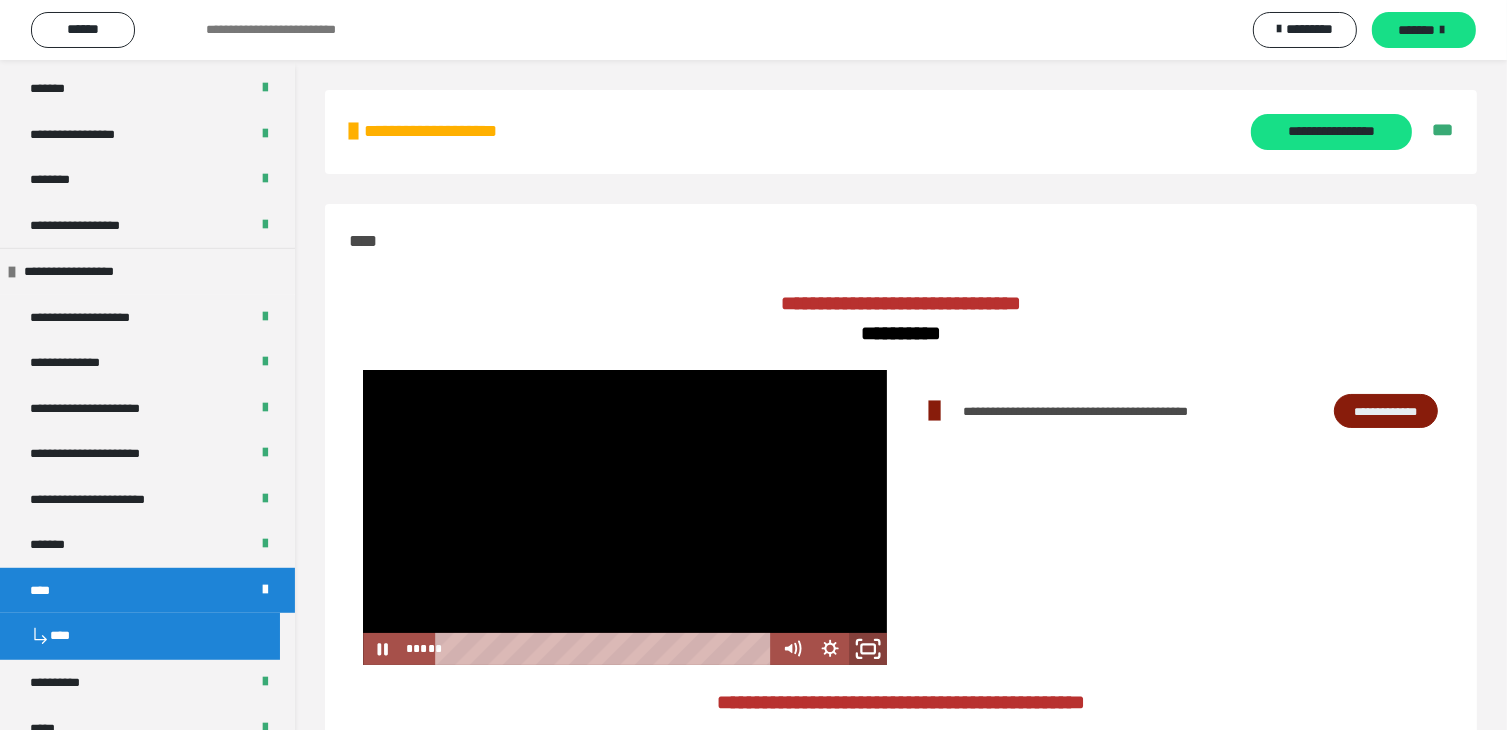 click 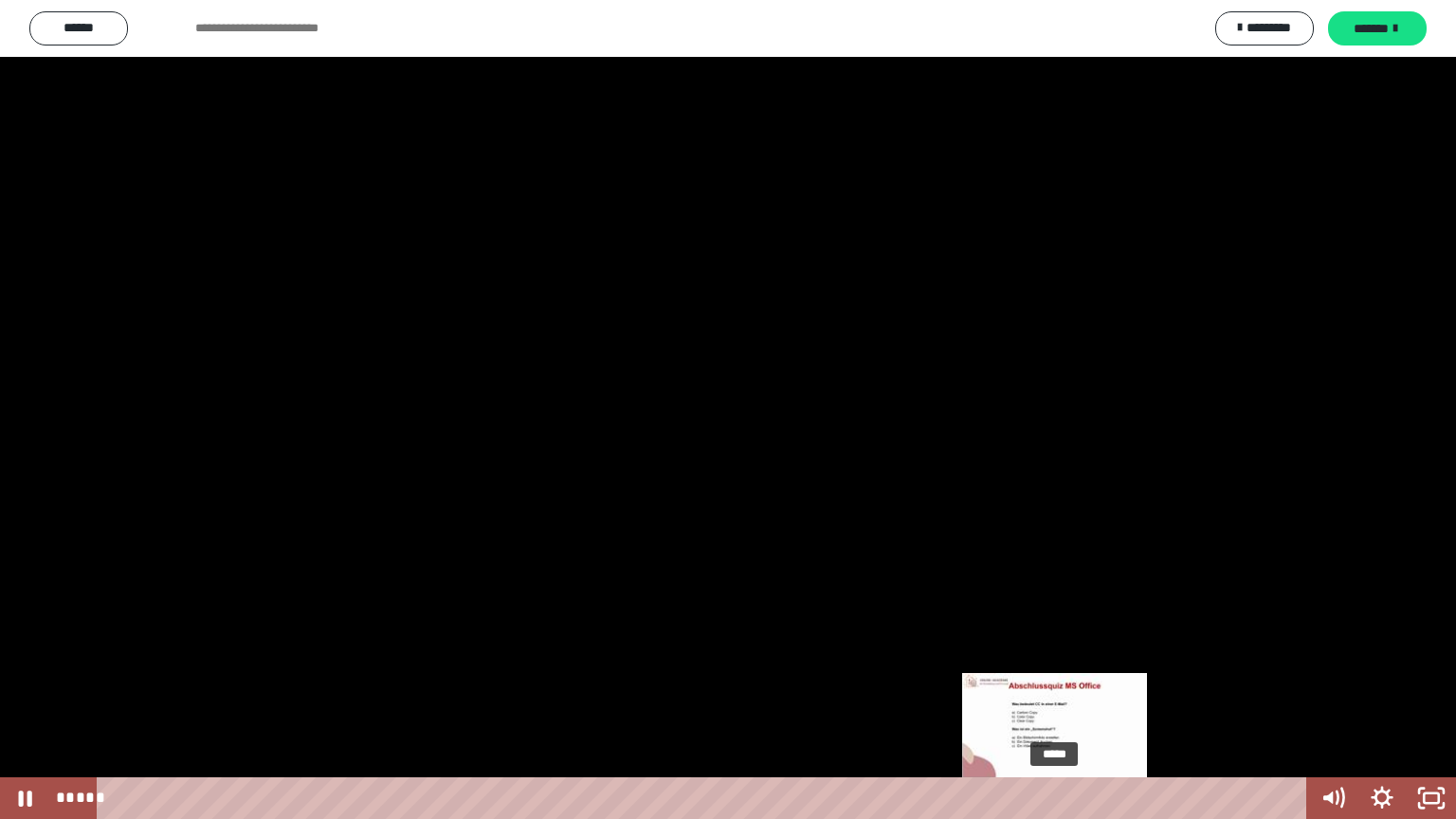 click on "*****" at bounding box center [705, 798] 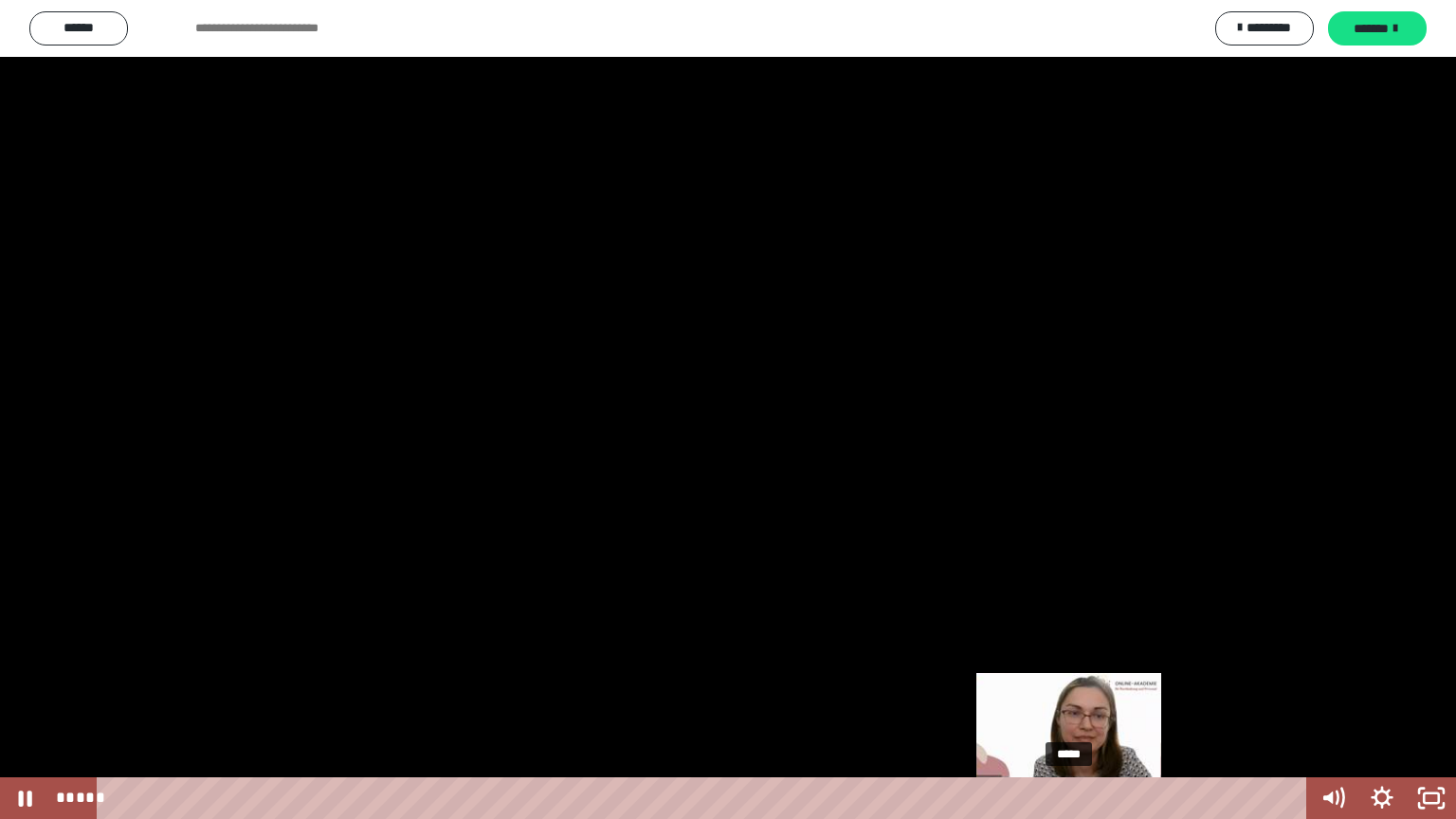 click on "*****" at bounding box center [705, 798] 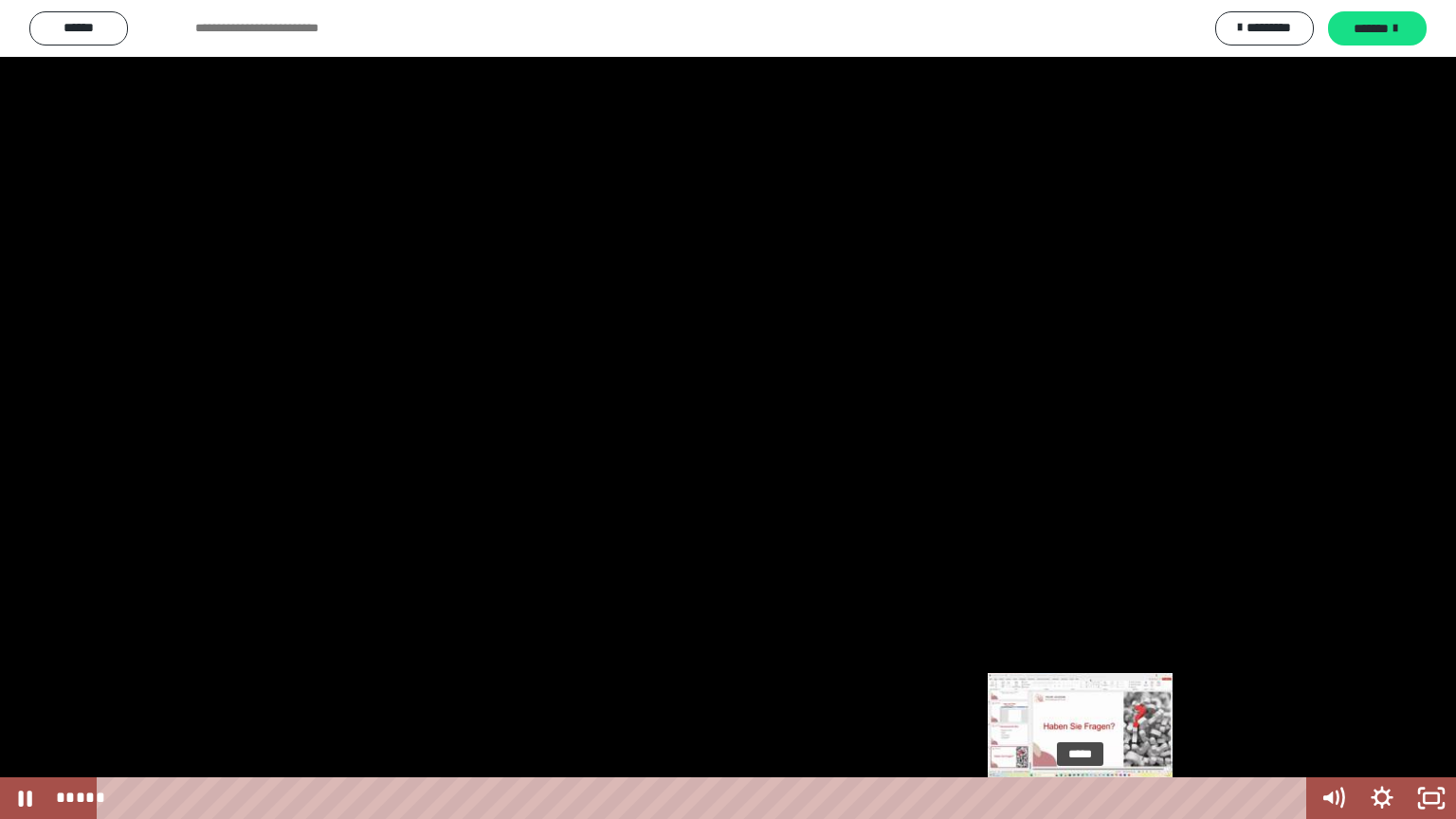 click on "*****" at bounding box center [705, 798] 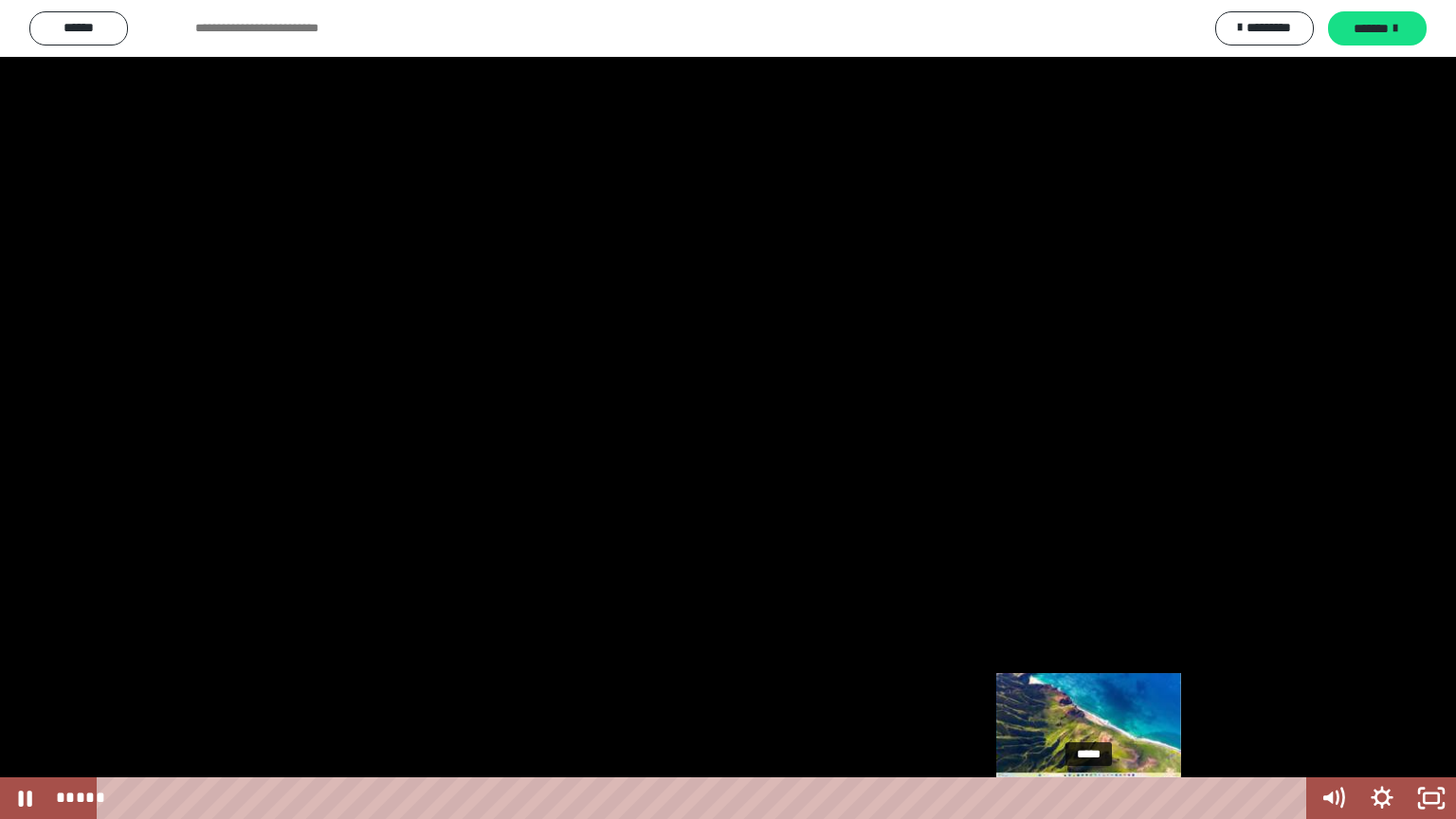 click on "*****" at bounding box center (705, 798) 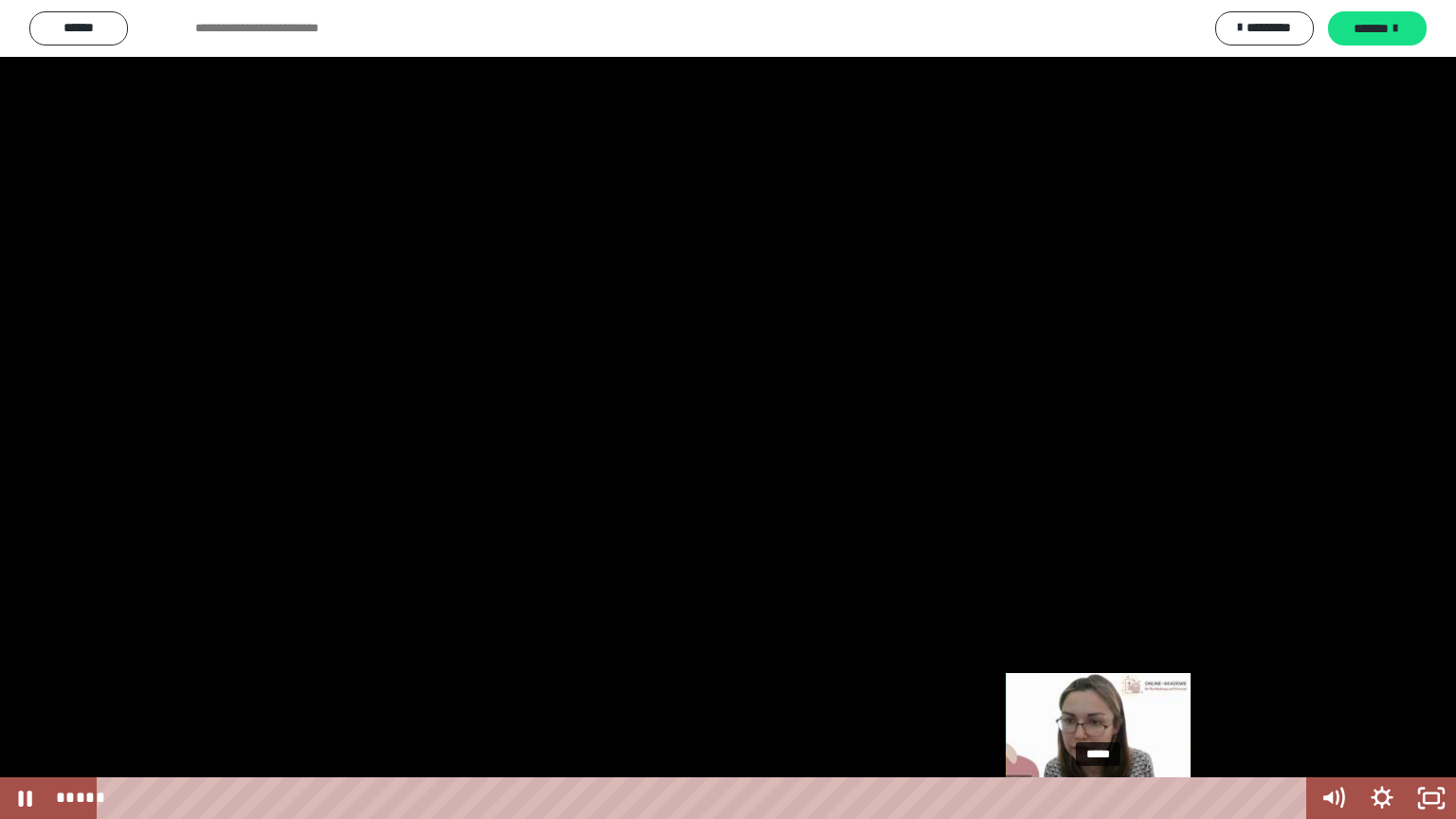 click on "*****" at bounding box center (705, 798) 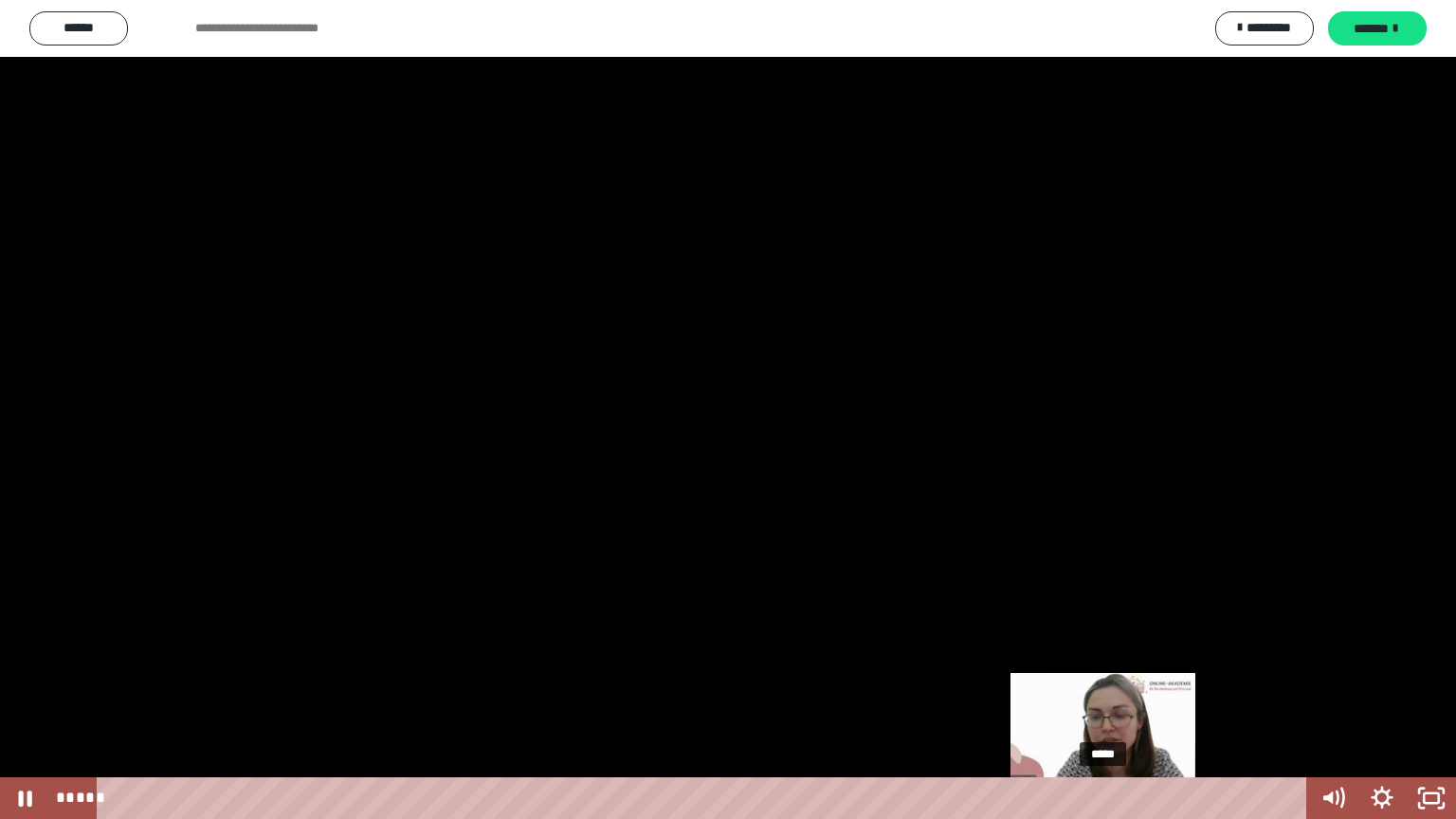 click on "*****" at bounding box center [705, 798] 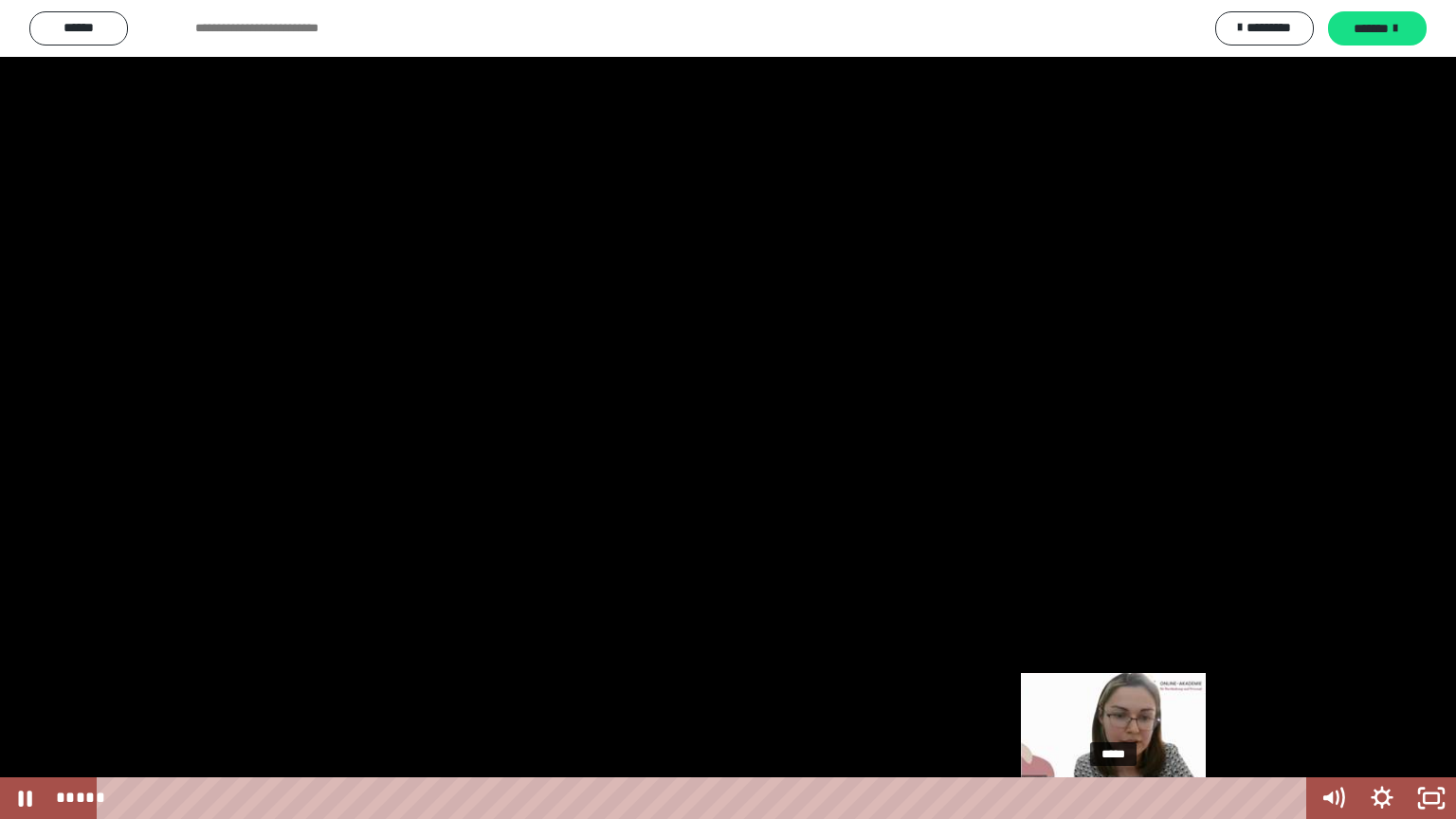 click on "*****" at bounding box center [705, 798] 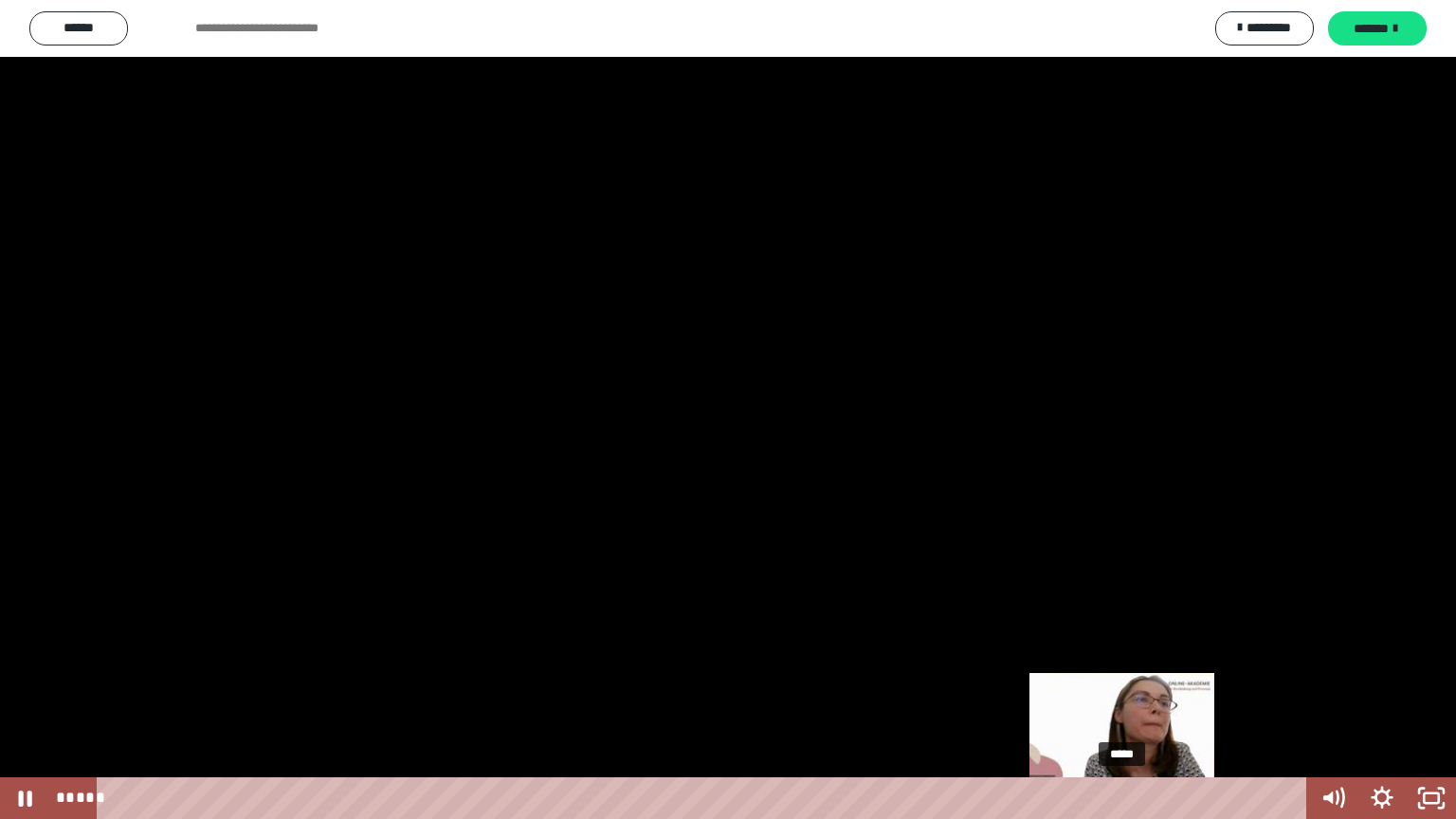 click on "*****" at bounding box center (705, 798) 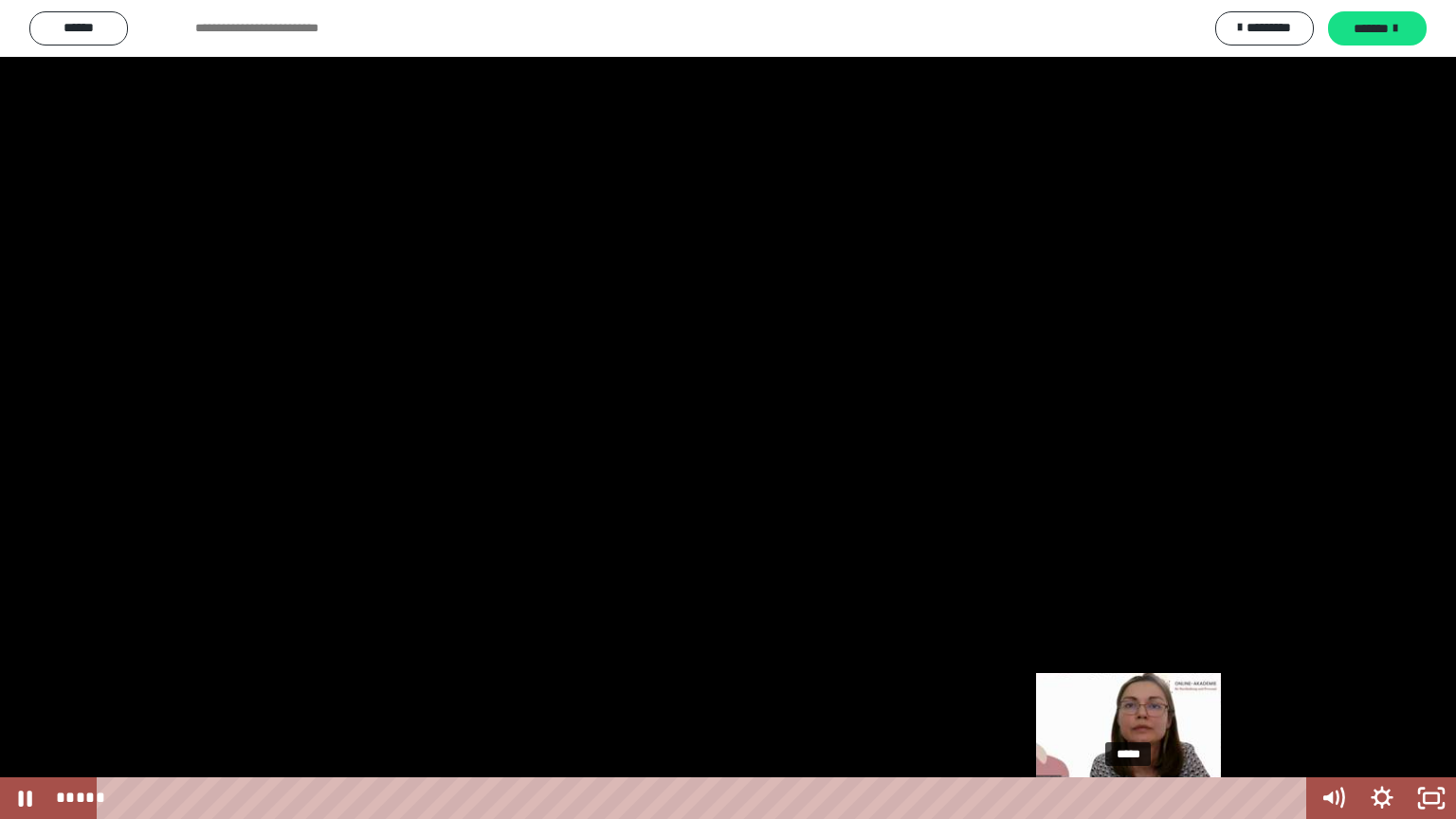 click on "*****" at bounding box center [705, 798] 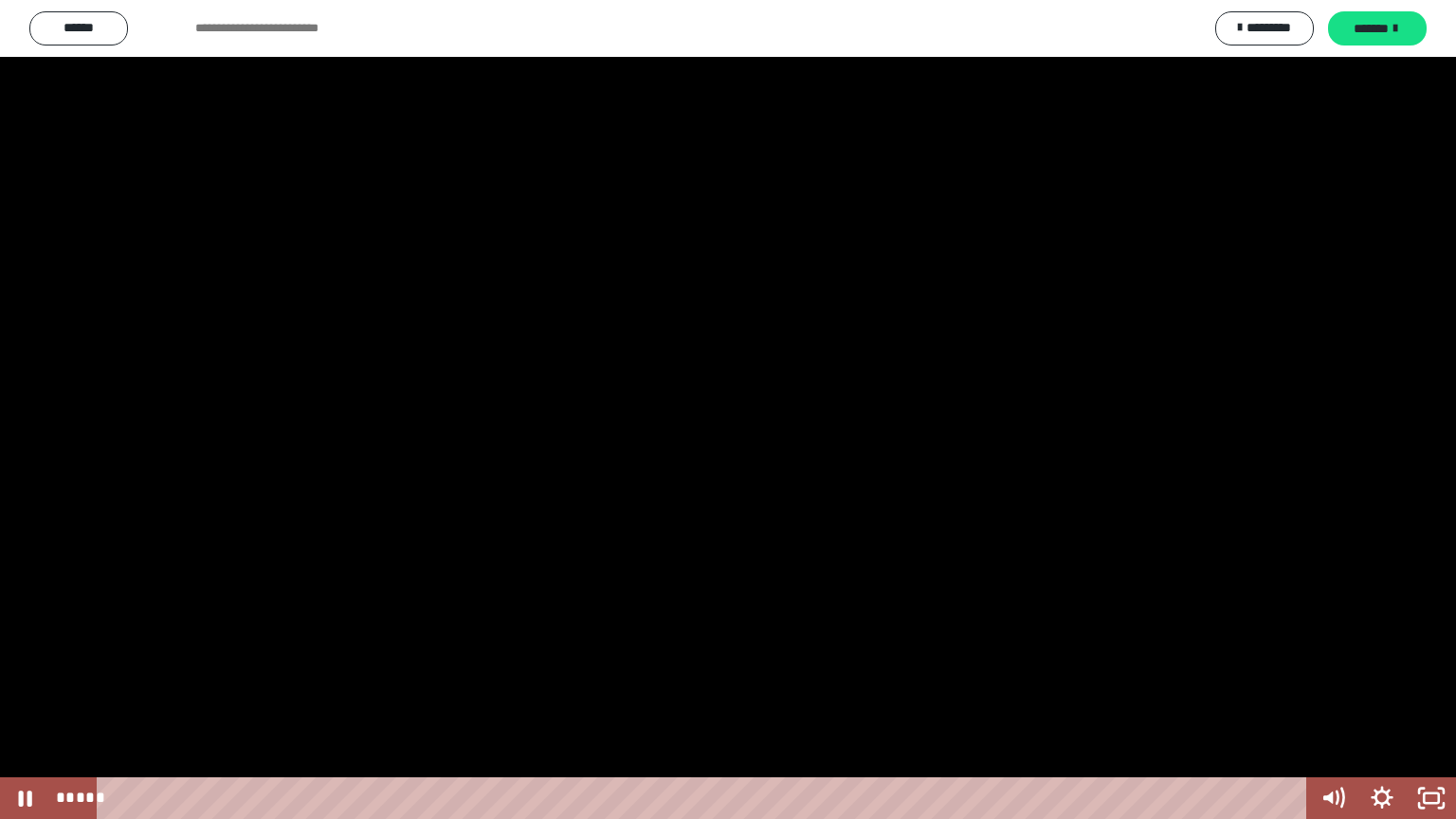 click at bounding box center (728, 410) 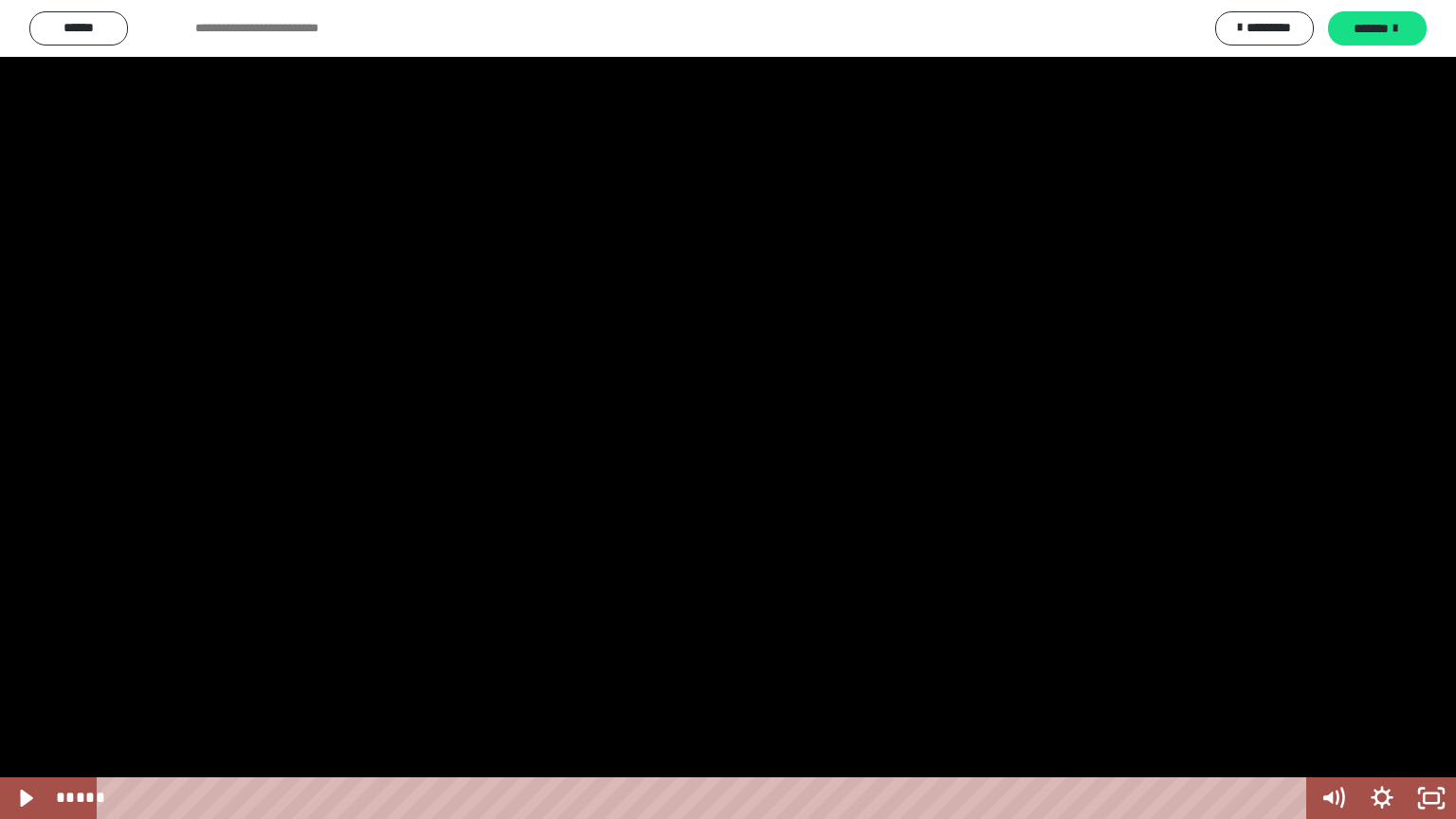 click at bounding box center [728, 410] 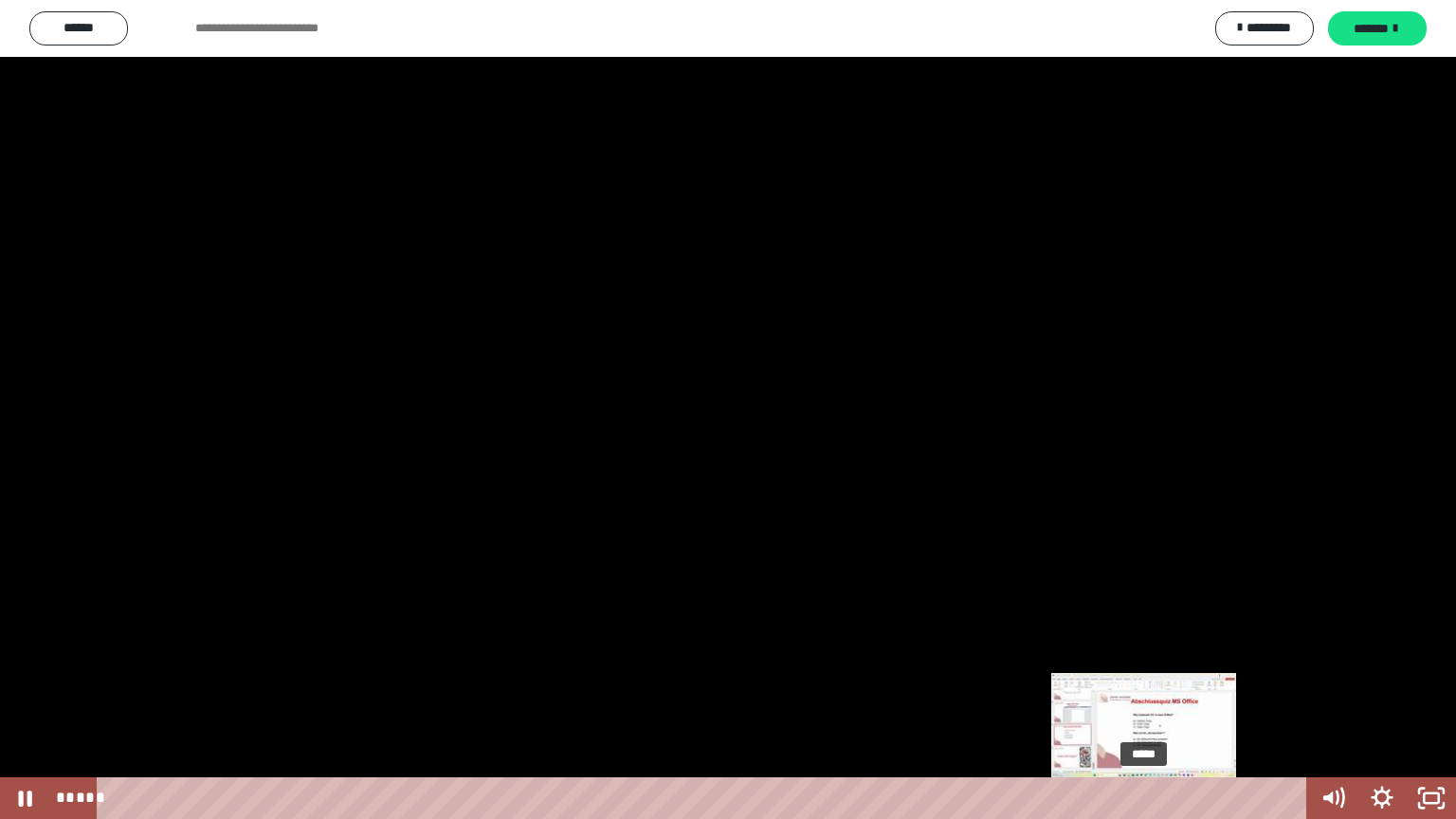 click on "*****" at bounding box center (705, 798) 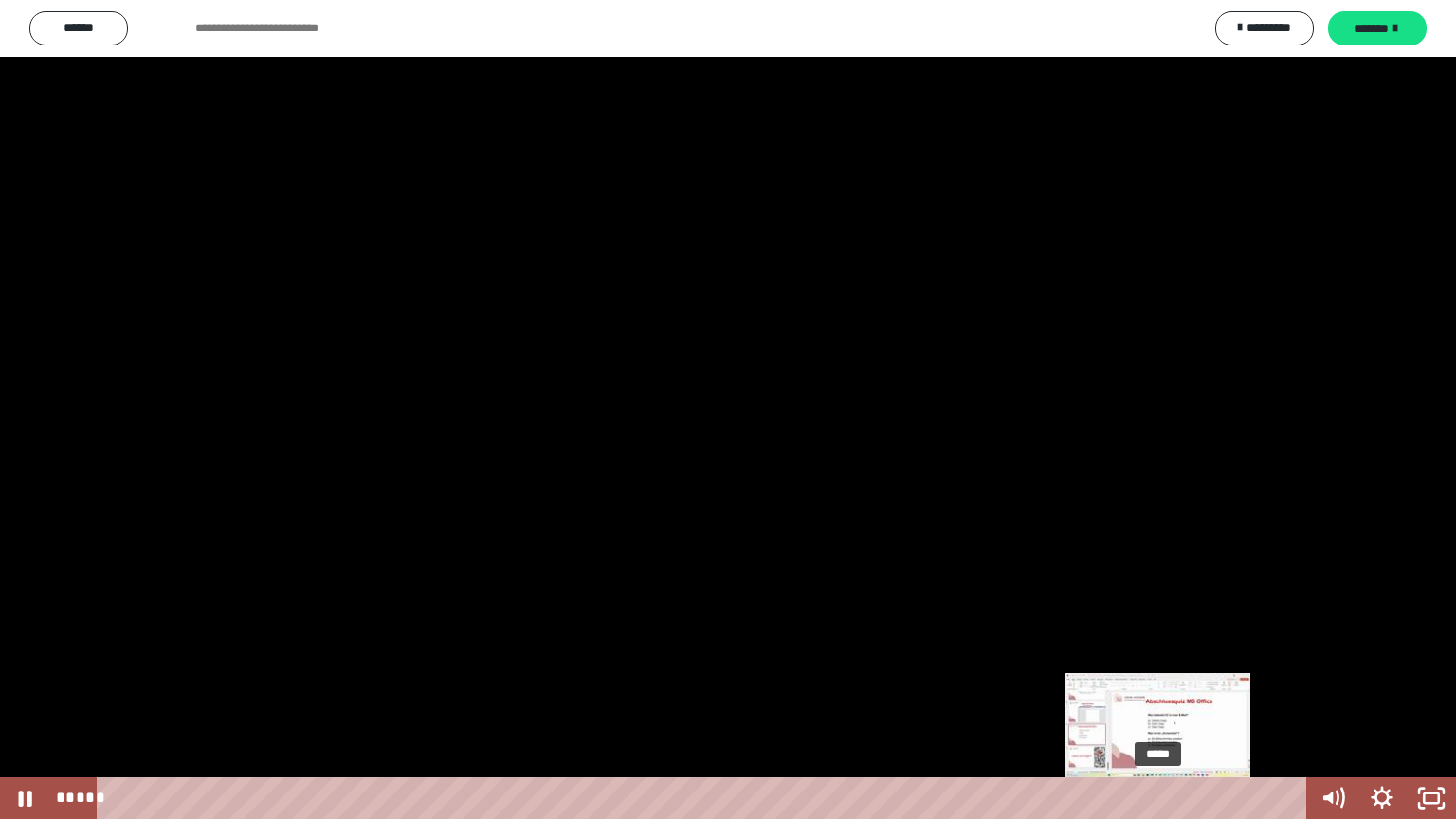click on "*****" at bounding box center [705, 798] 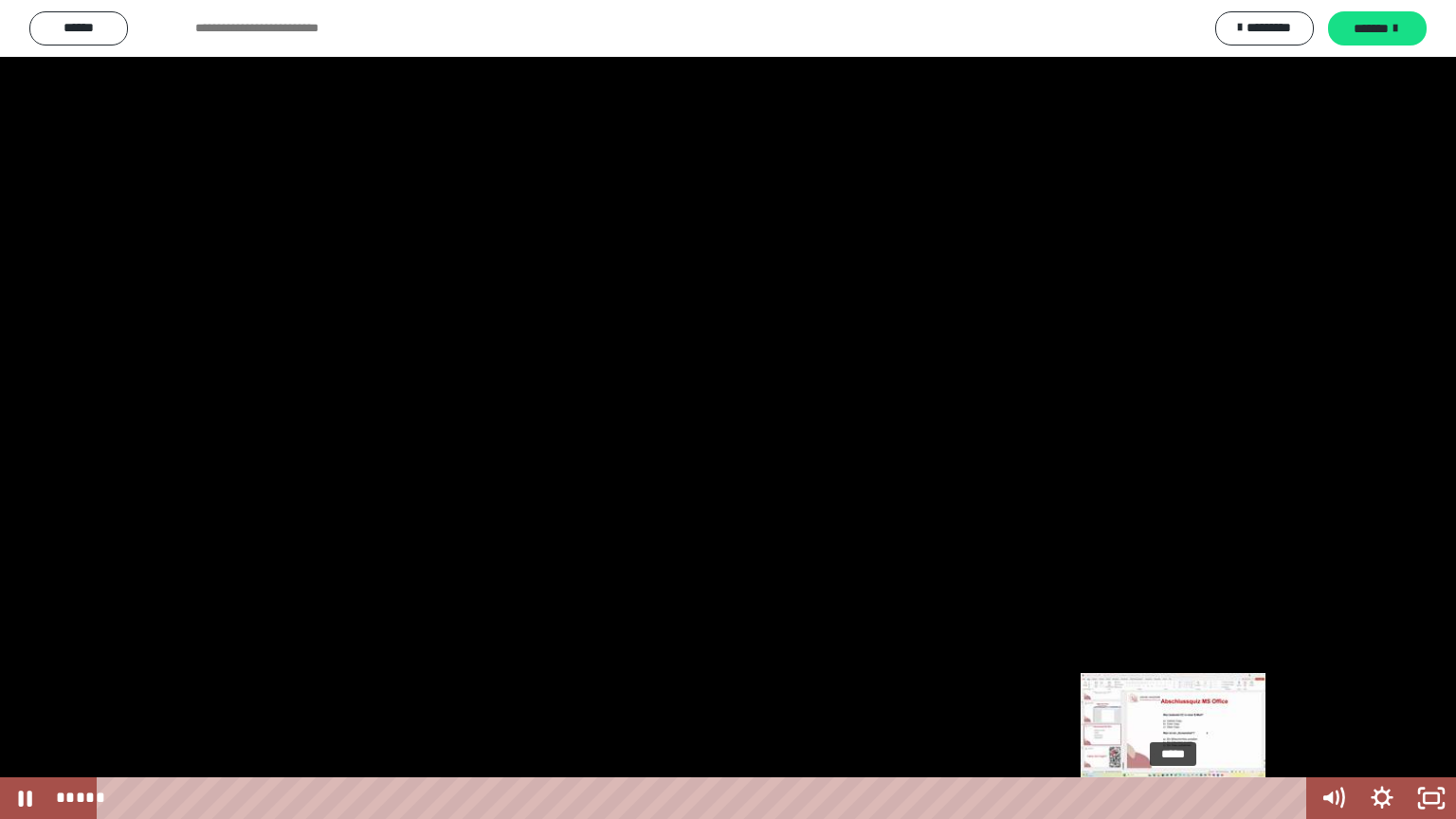 click on "*****" at bounding box center (705, 798) 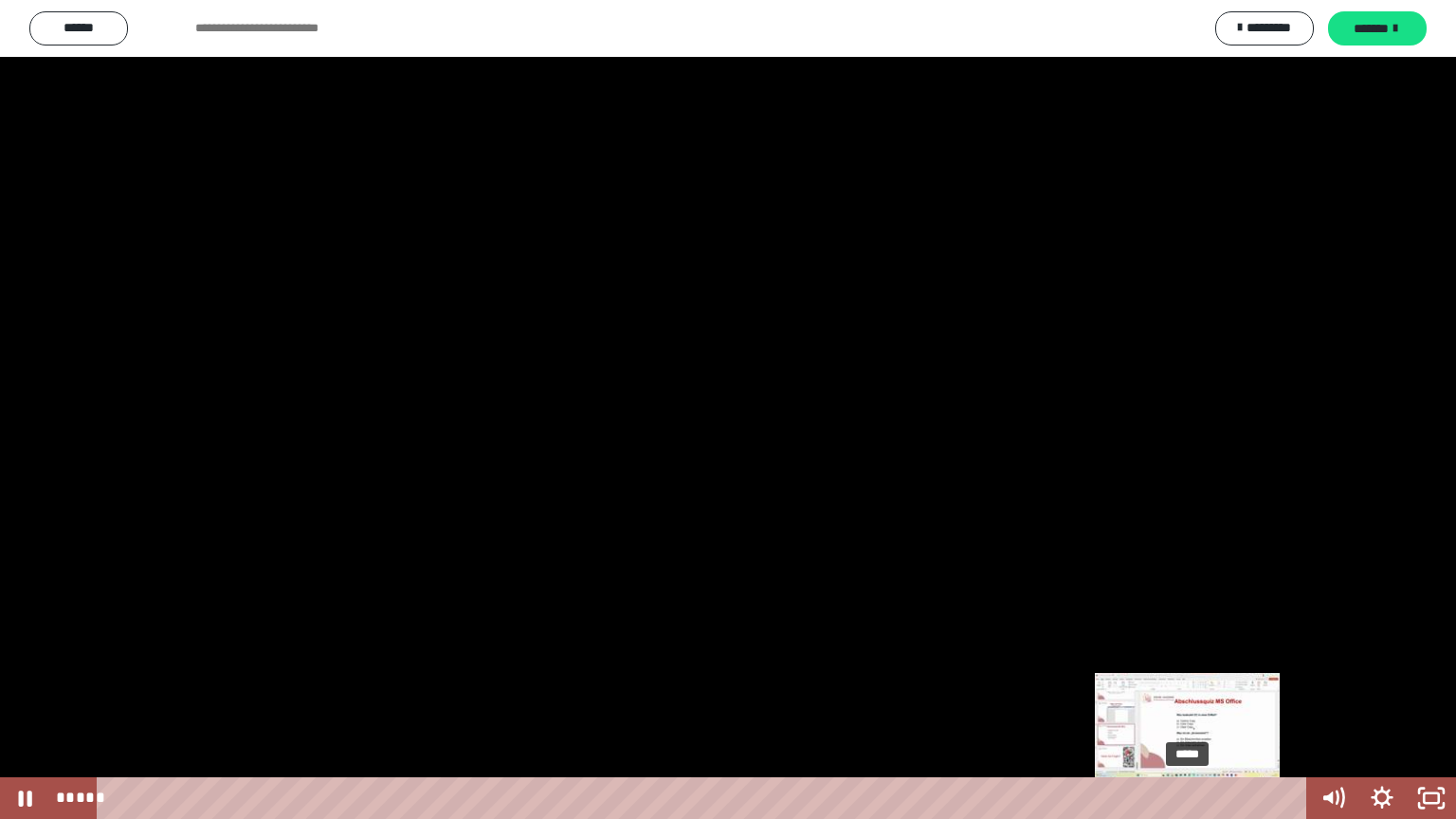 click on "*****" at bounding box center [705, 798] 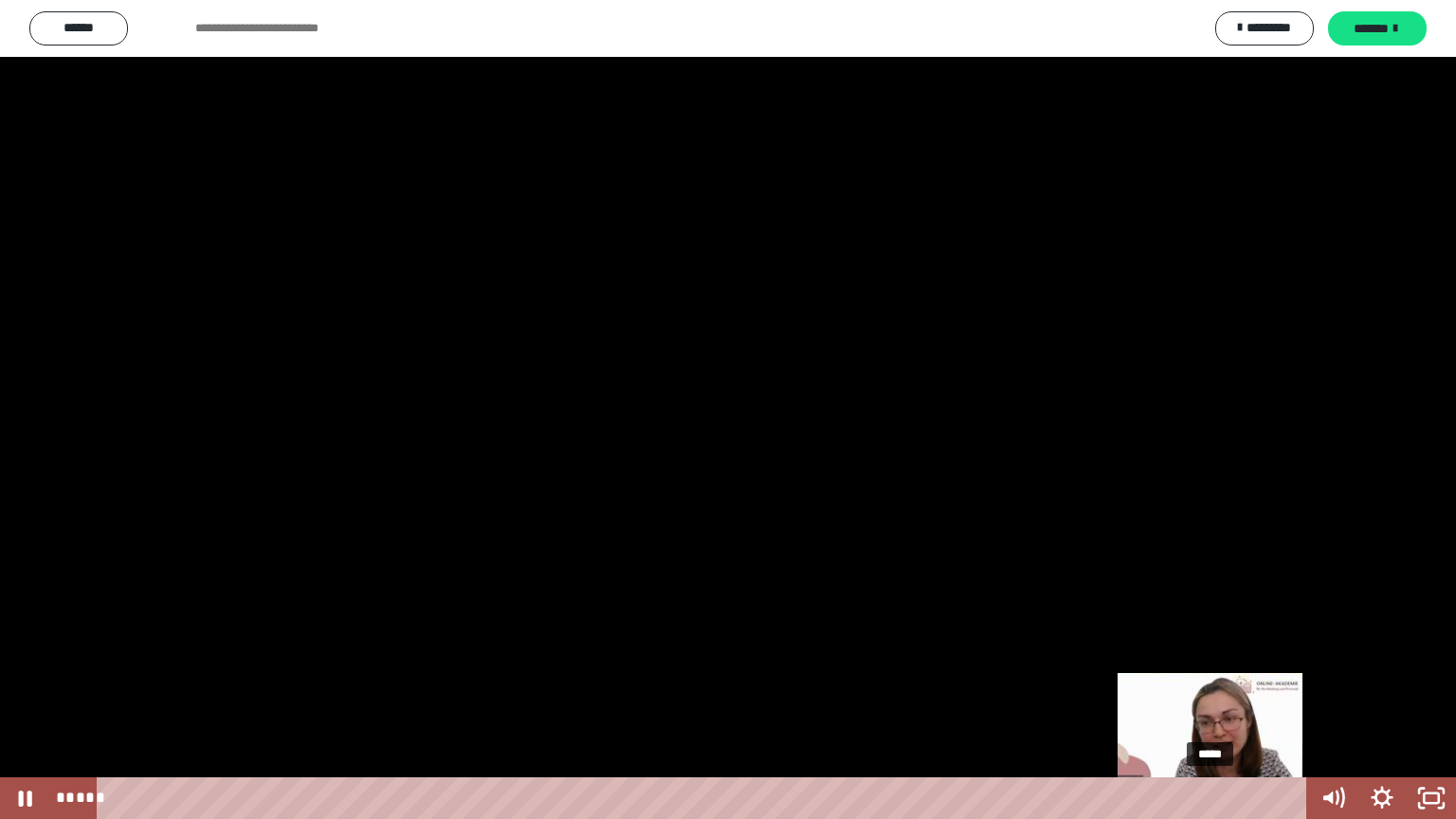 click on "*****" at bounding box center (705, 798) 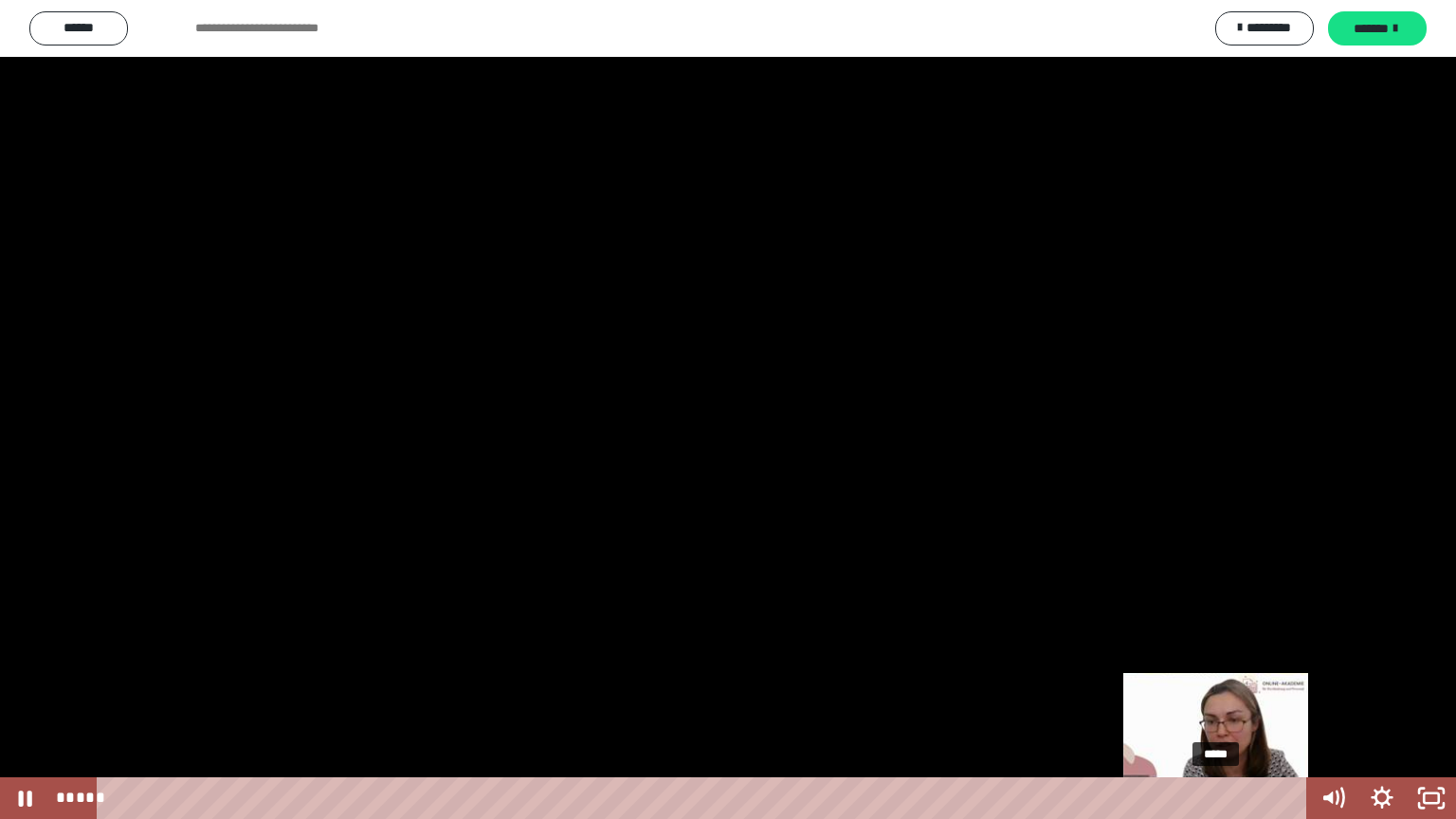 click at bounding box center [1215, 798] 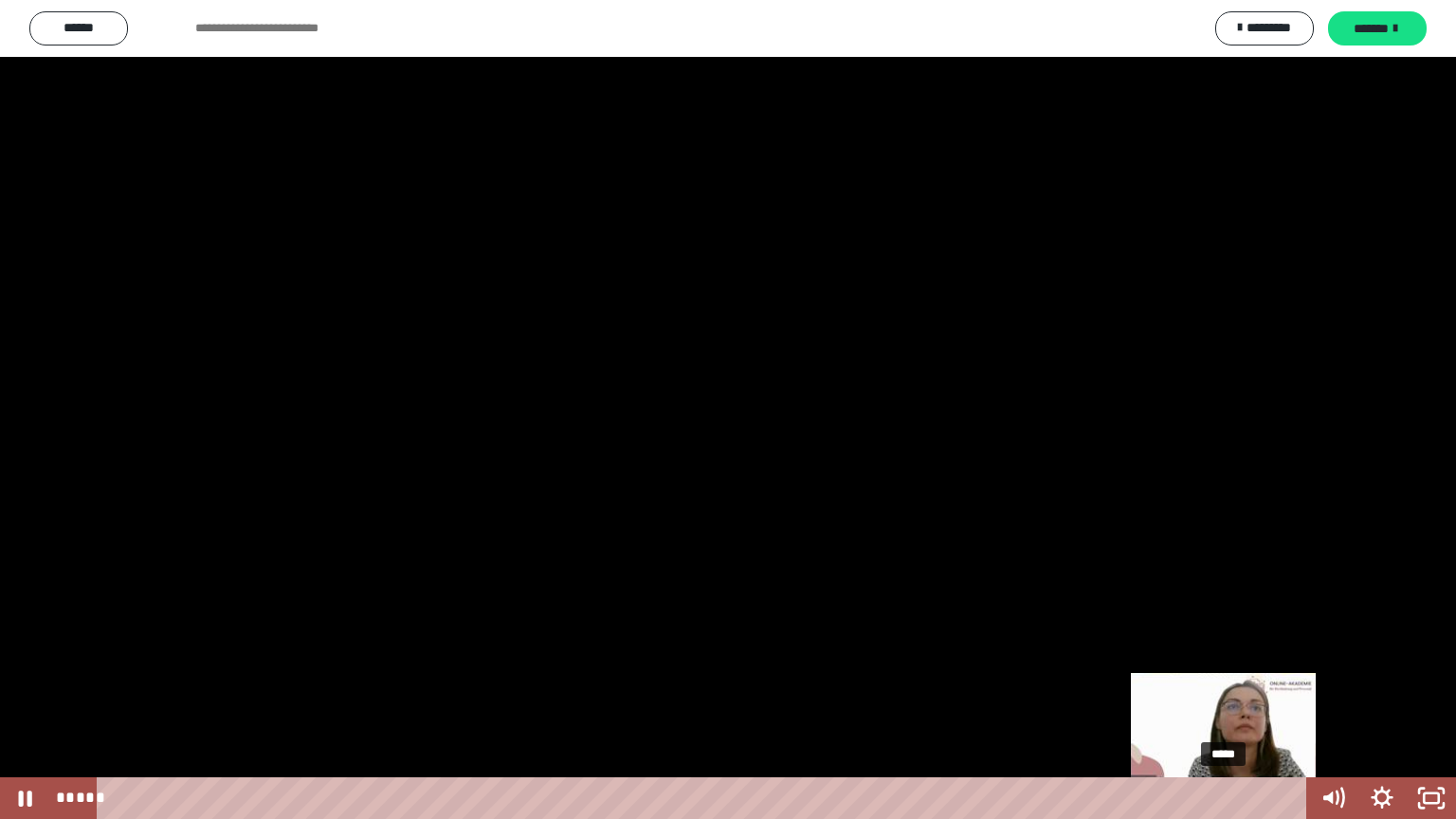 click on "*****" at bounding box center (705, 798) 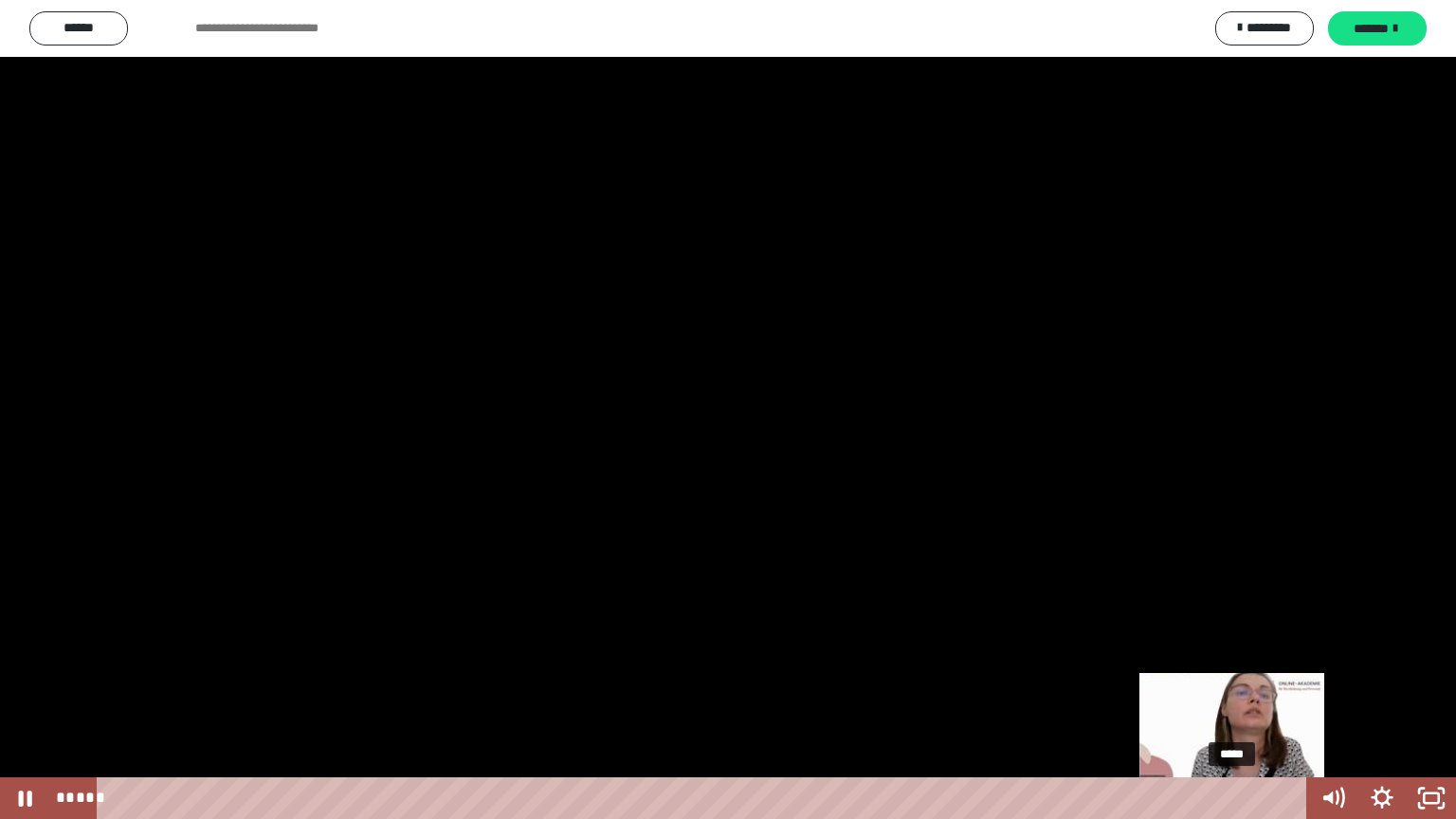 click on "*****" at bounding box center (705, 798) 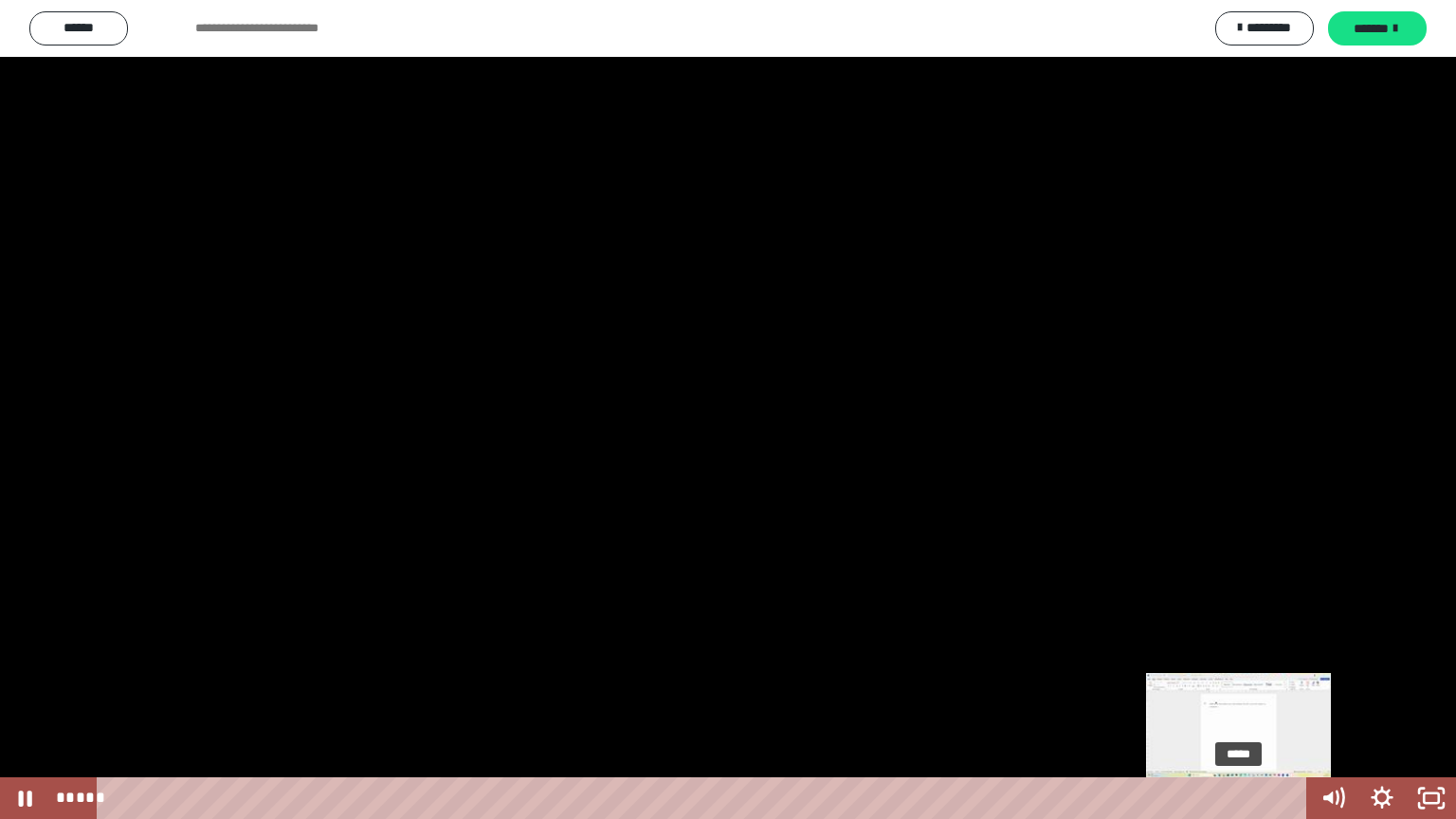 click on "*****" at bounding box center [705, 798] 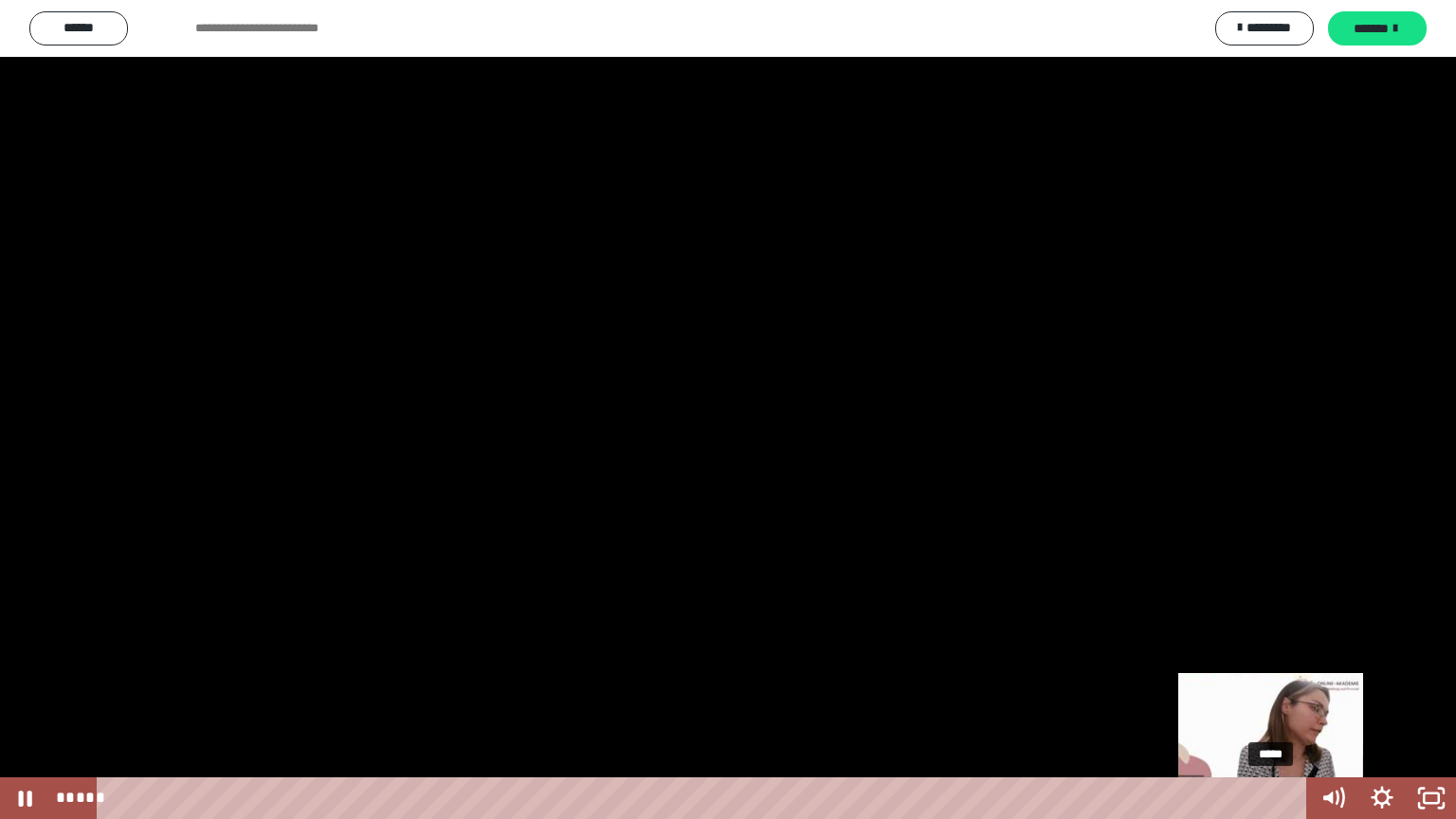 click on "*****" at bounding box center [705, 798] 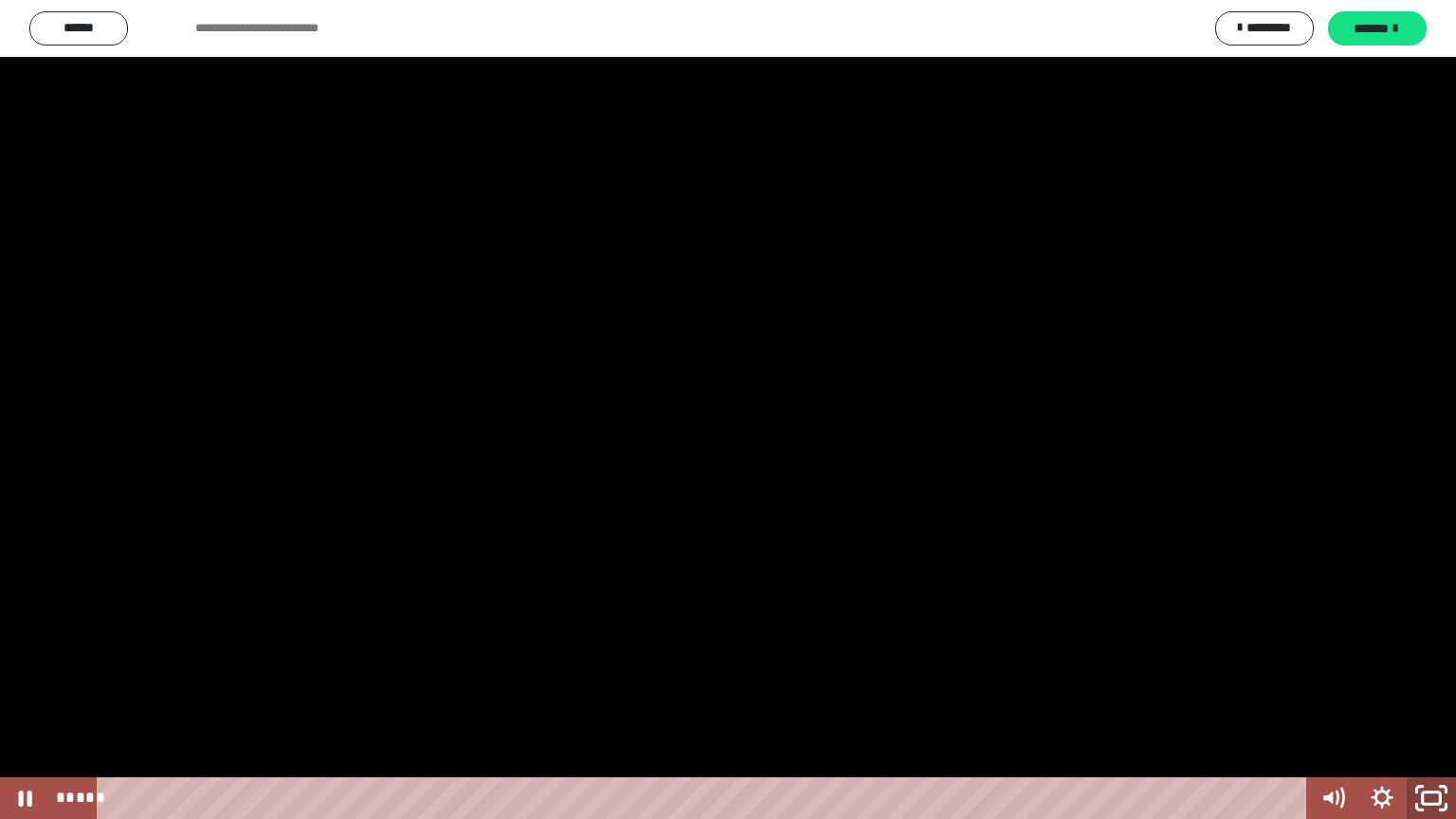 click 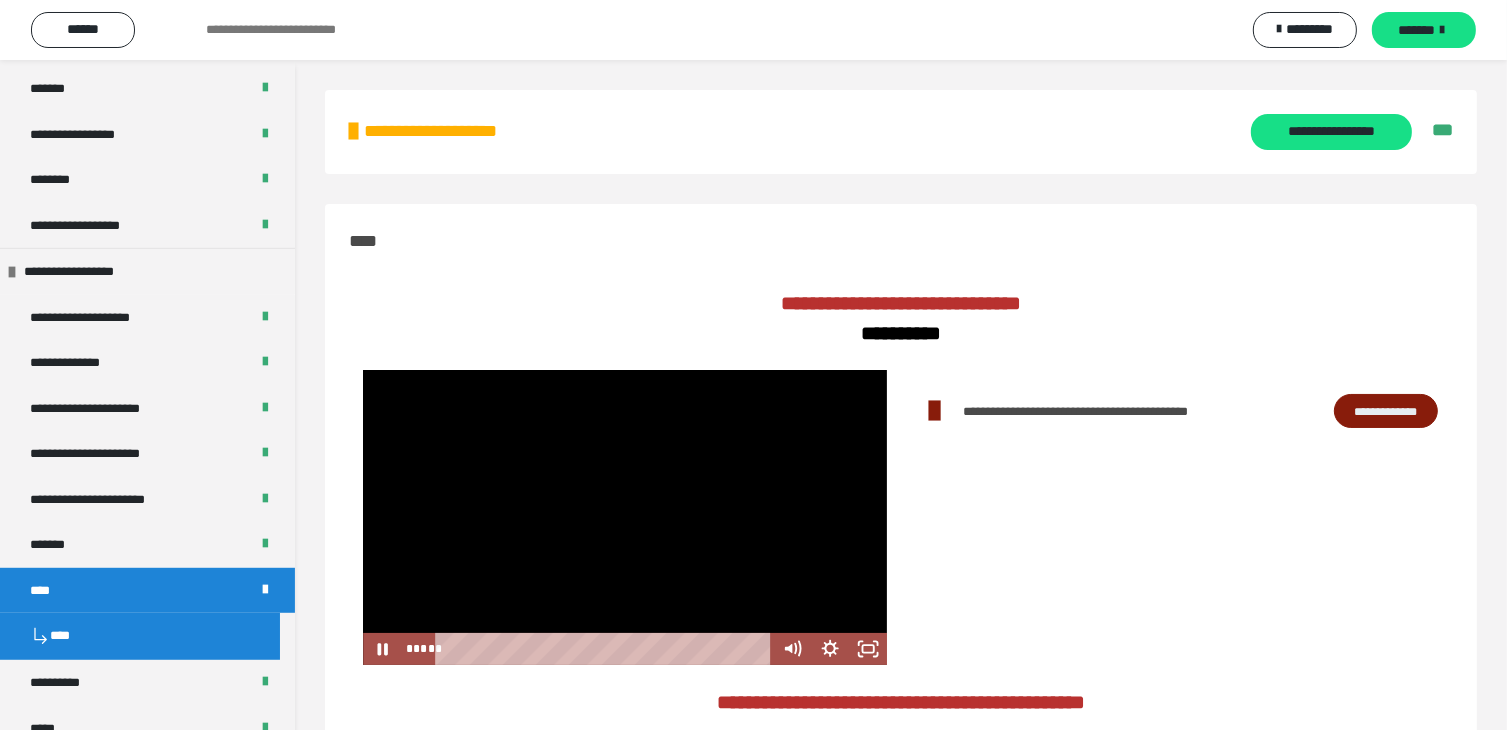 drag, startPoint x: 852, startPoint y: 481, endPoint x: 739, endPoint y: 490, distance: 113.35784 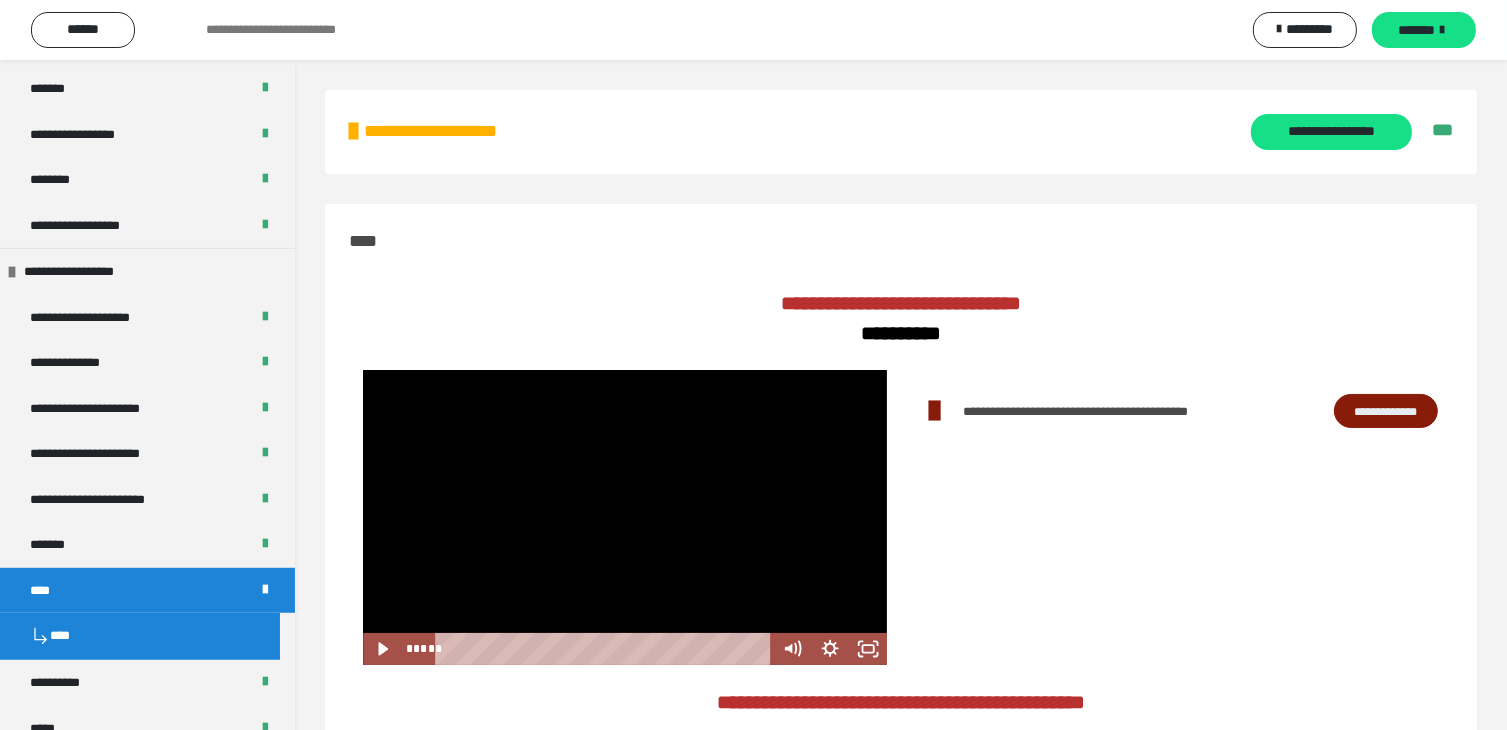 click at bounding box center [625, 517] 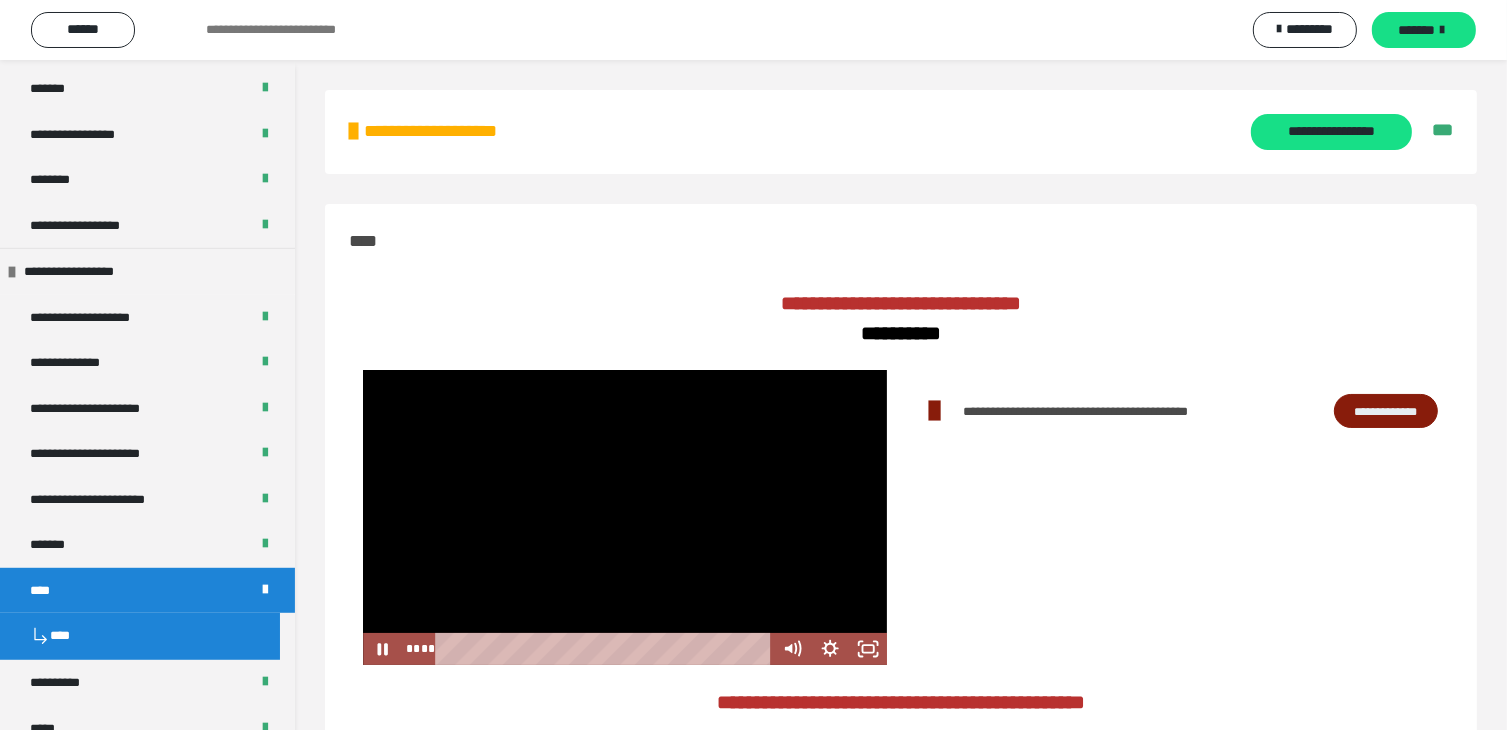 click at bounding box center (625, 517) 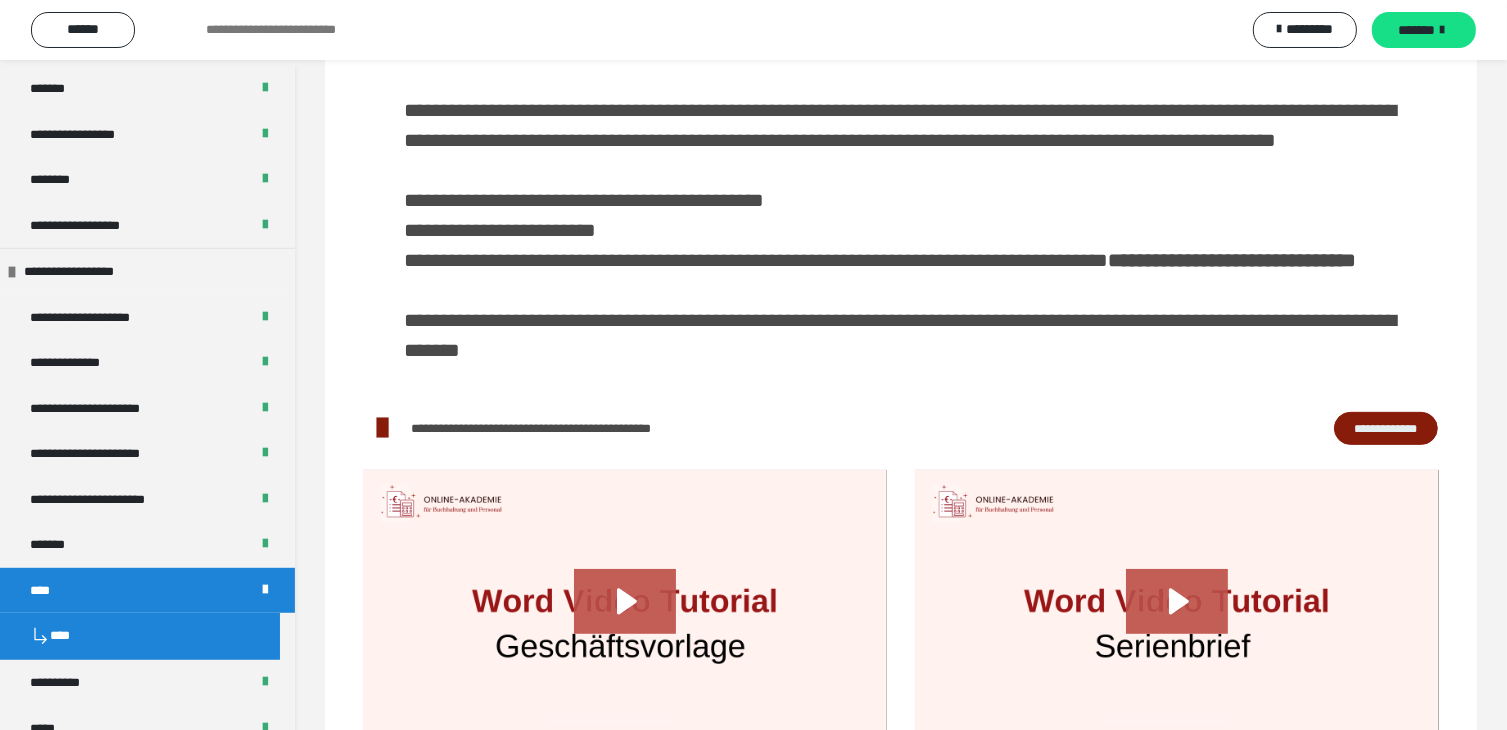 scroll, scrollTop: 714, scrollLeft: 0, axis: vertical 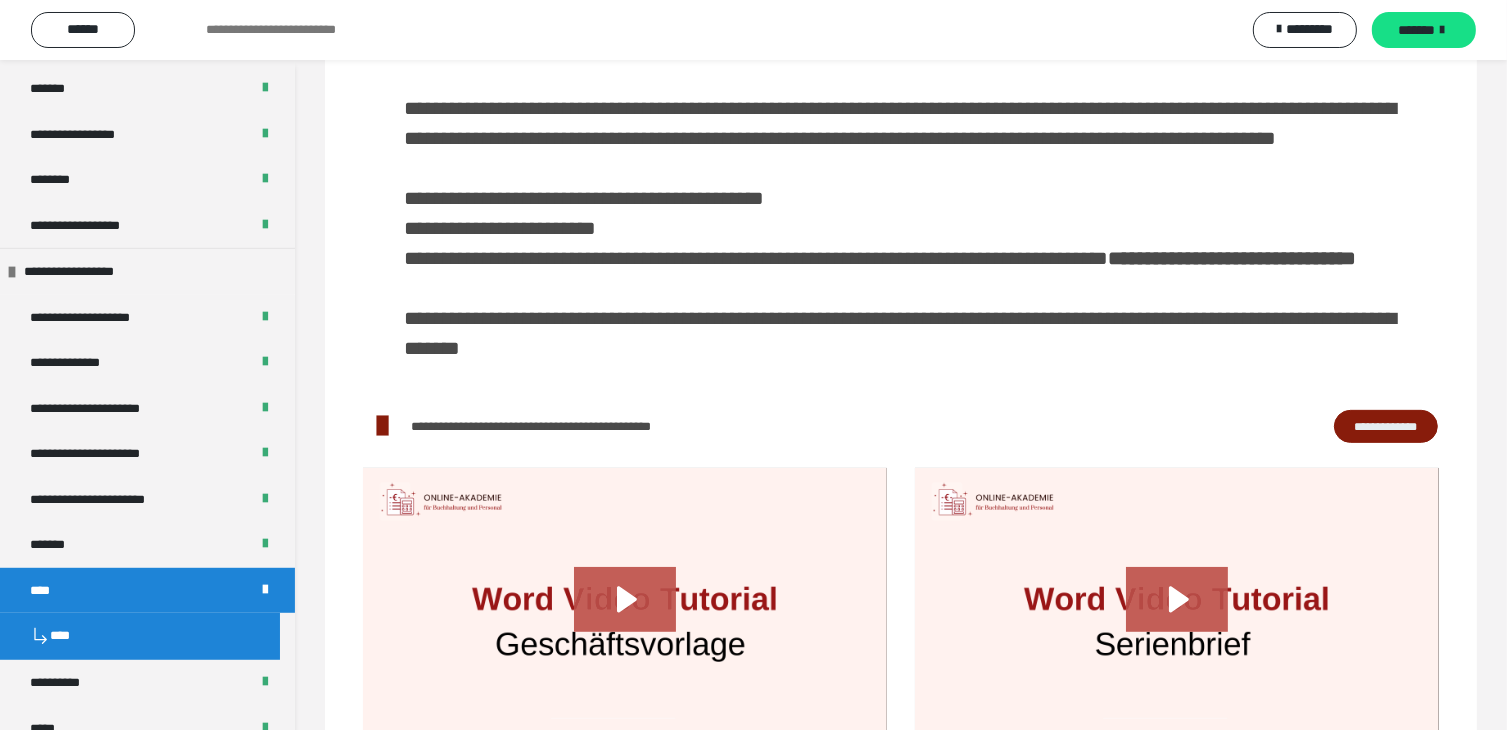 click on "**********" at bounding box center (1386, 427) 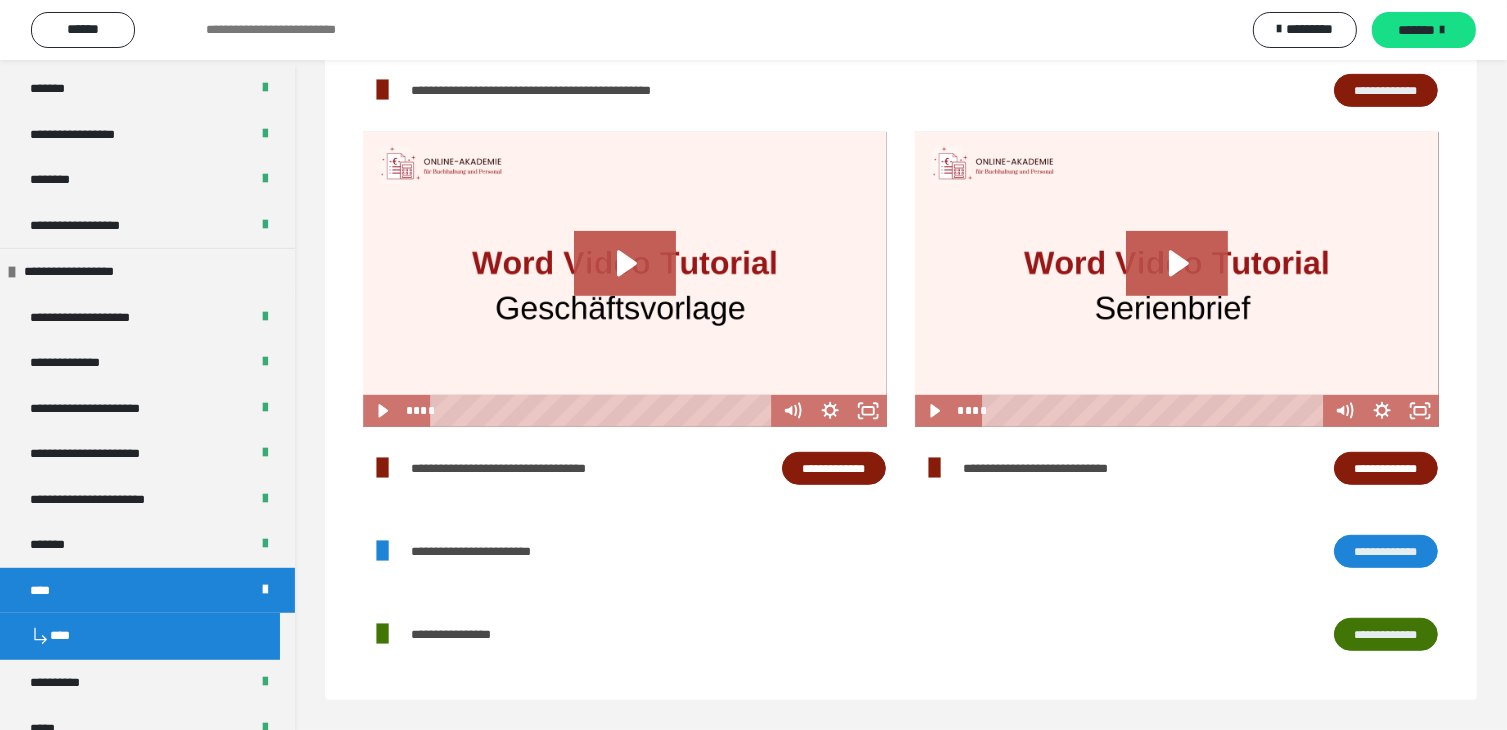 scroll, scrollTop: 1109, scrollLeft: 0, axis: vertical 